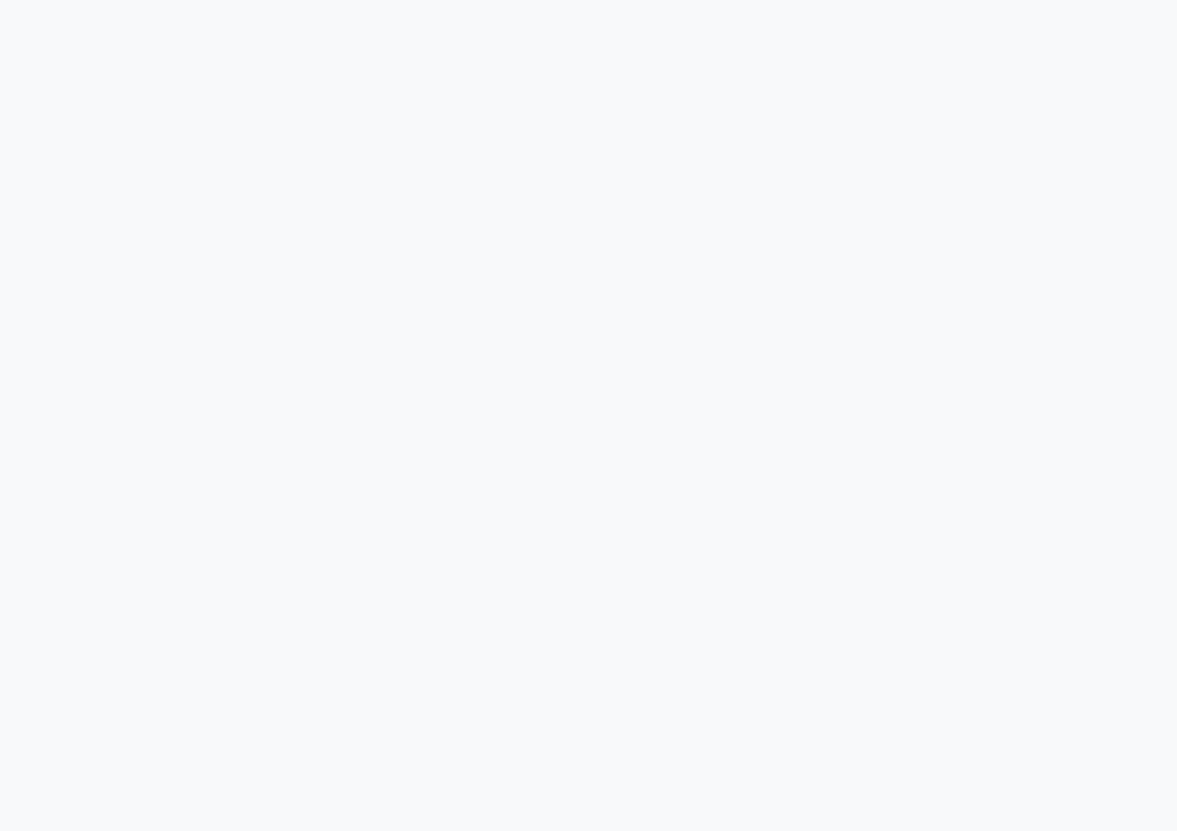 scroll, scrollTop: 0, scrollLeft: 0, axis: both 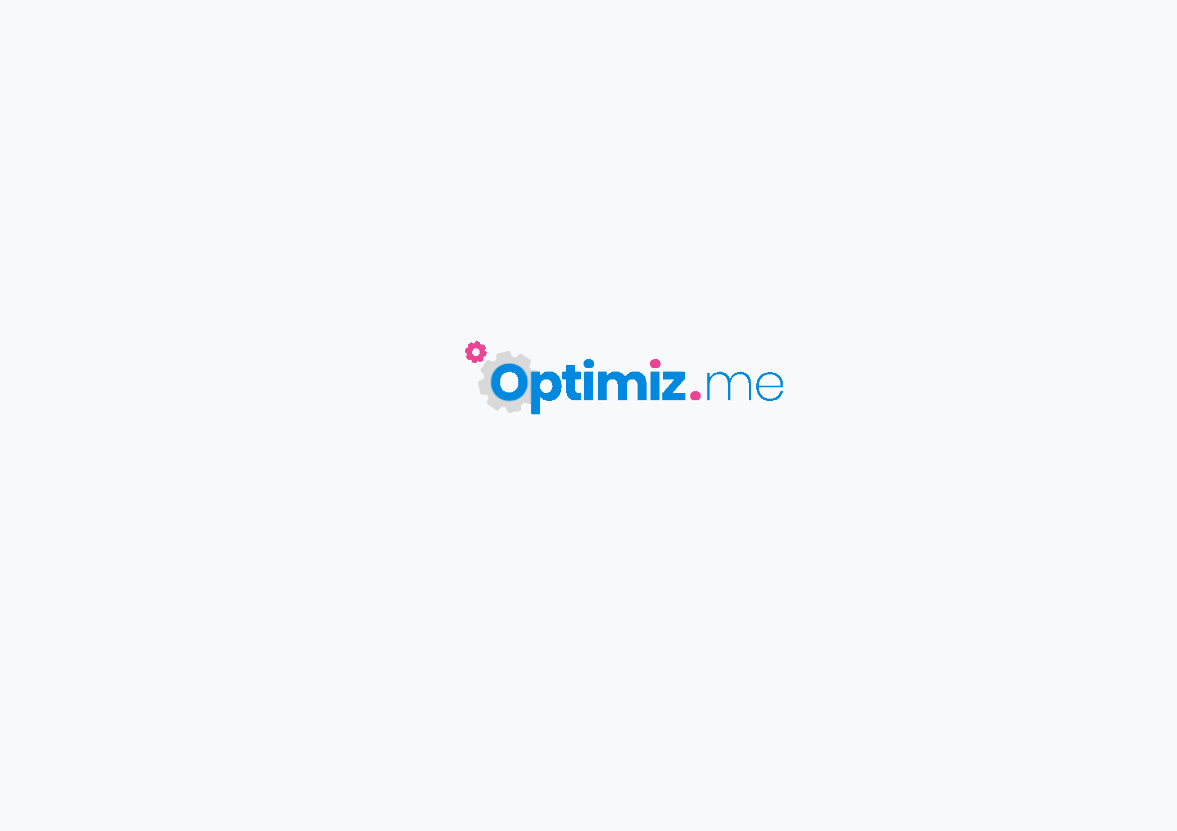 type on "Préparation physique avant stage de surf" 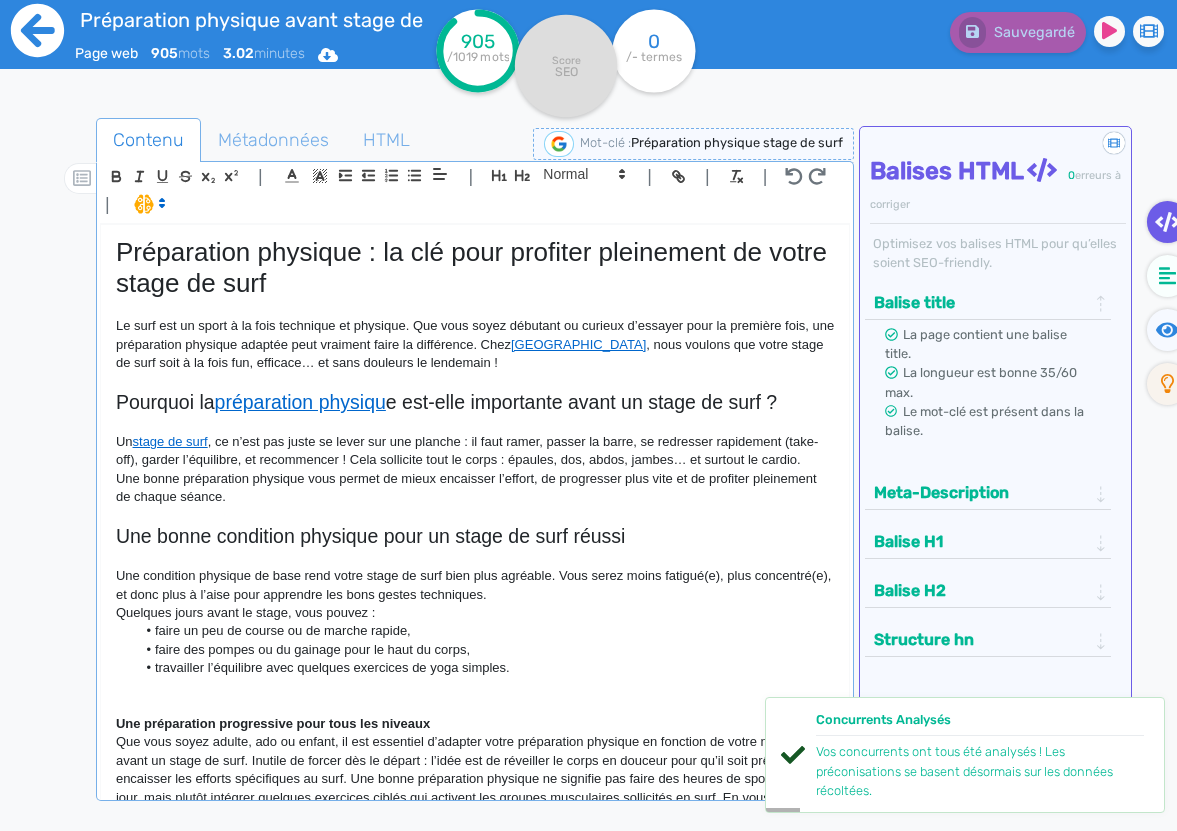 click 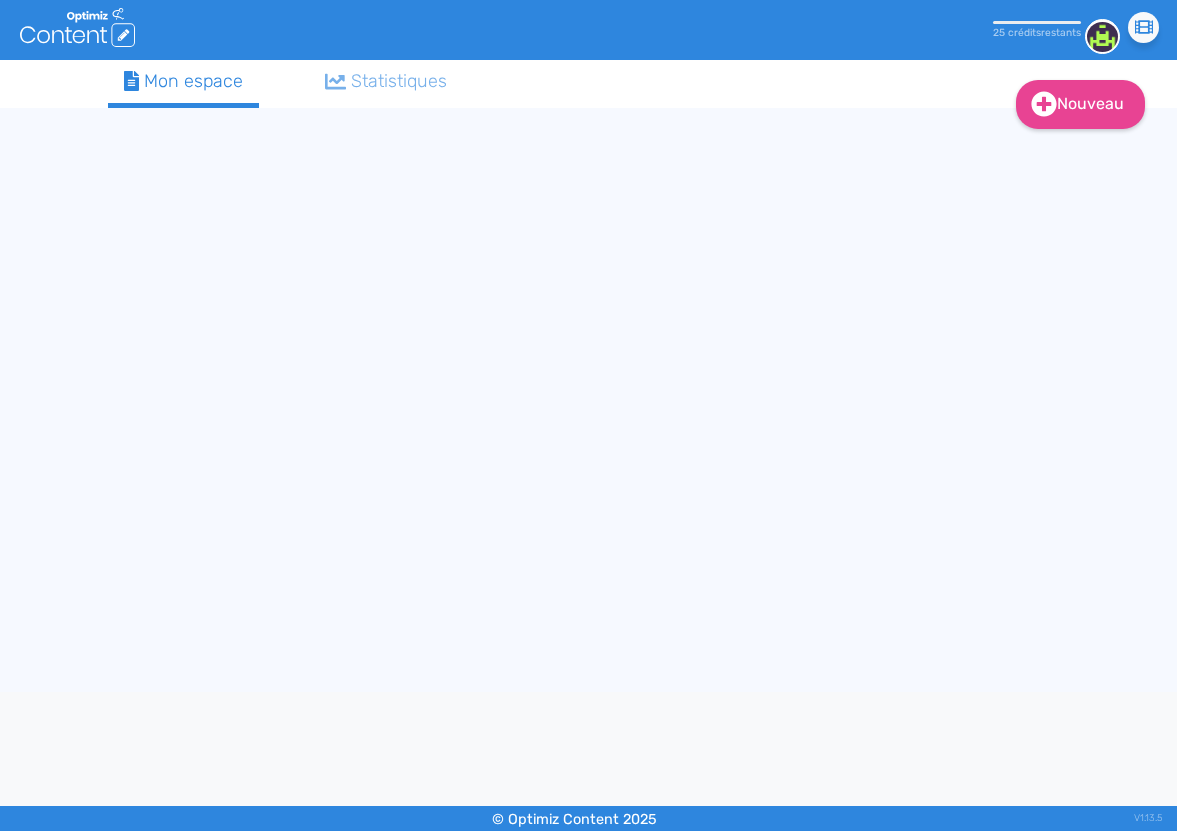click on ".cls-1 { fill: #fff; }  logos_optimized_solutions" 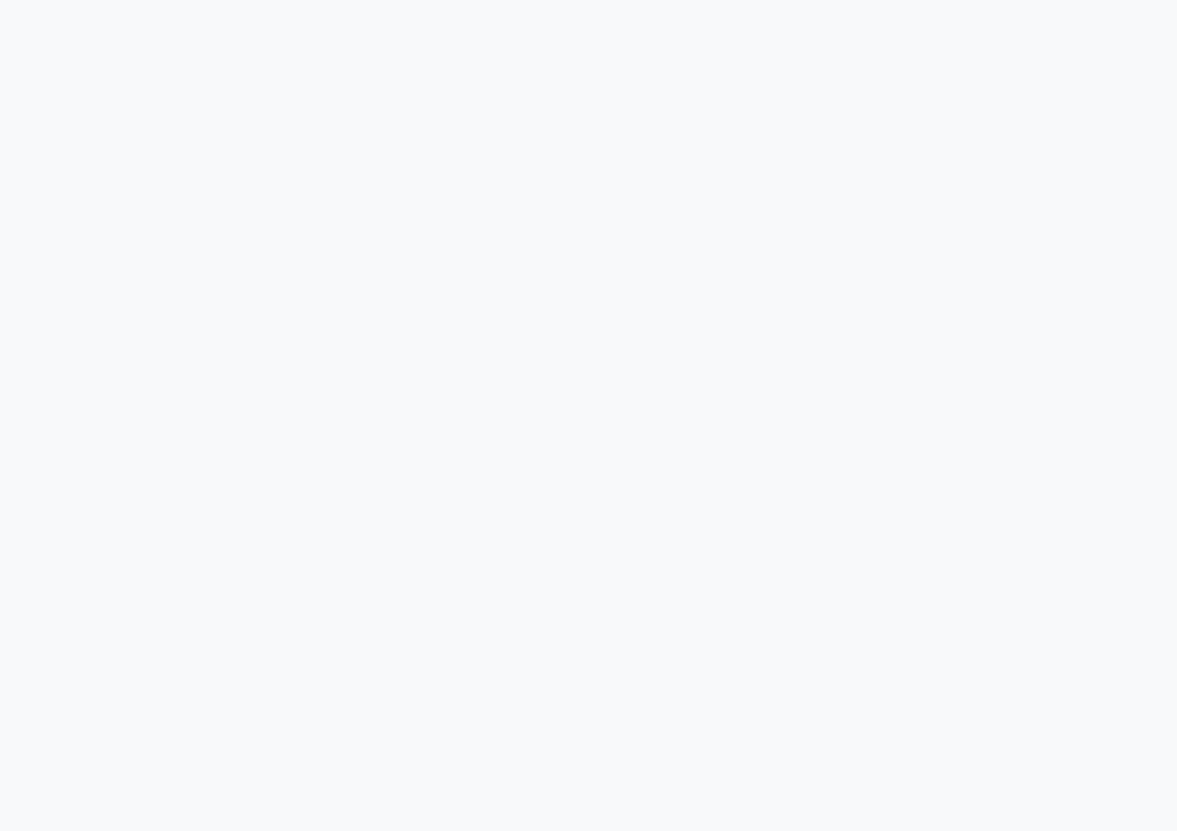 scroll, scrollTop: 0, scrollLeft: 0, axis: both 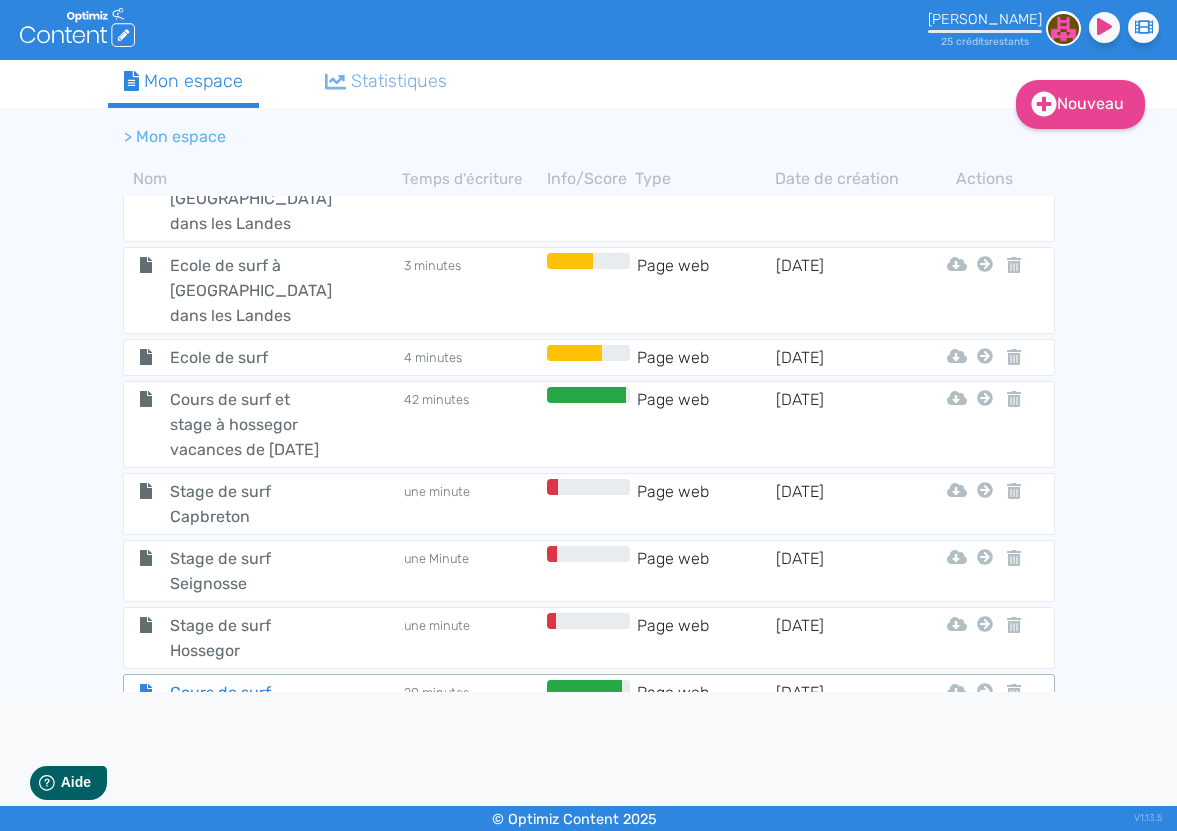 click on "Cours de surf Ados Hossegor" 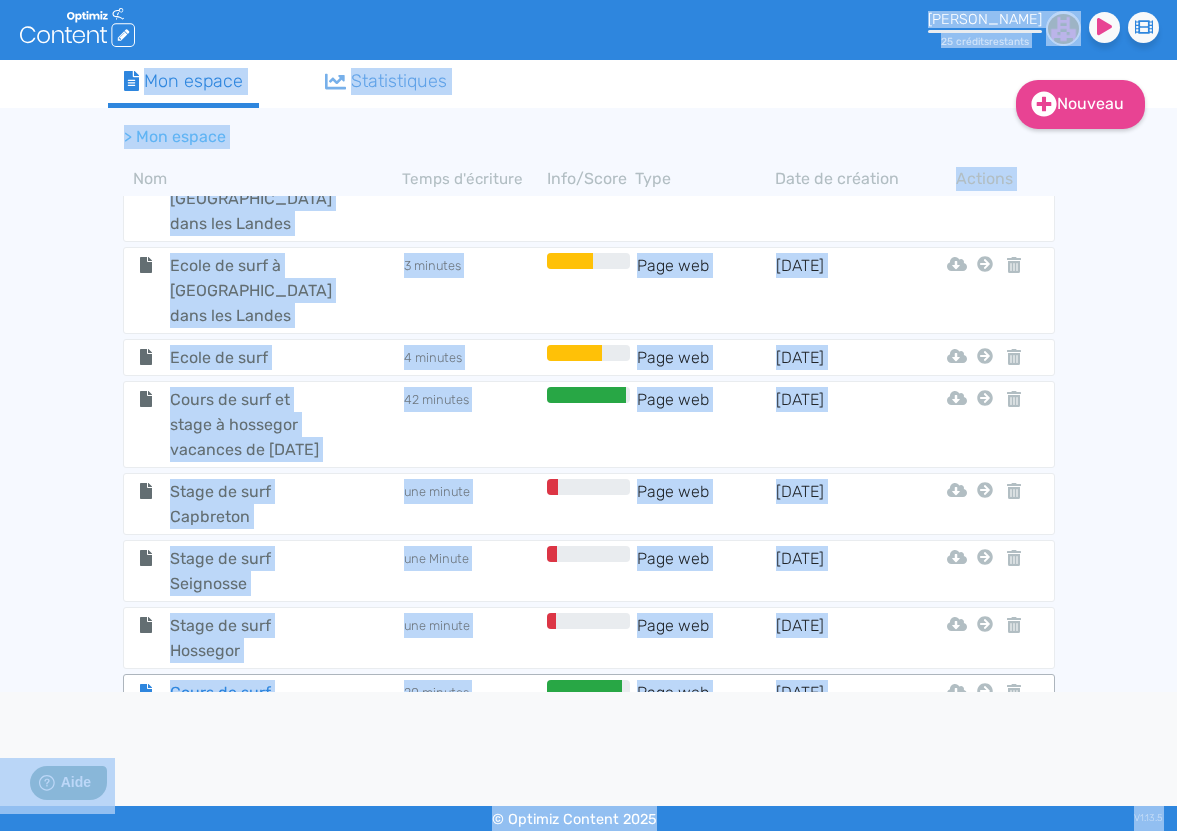 click on ".cls-1 { fill: #fff; }  logos_optimized_solutions Yohan Parnet 25 crédit s  restant s  Didacticiel : Le profil   parnetyo@yahoo.fr      Crédits utilisés  0/25  Vos crédits mensuels seront renouvelés le  23/07/2025  Besoin de credits ?   Déconnexion   Nouveau   Contenu   Dossier   Mon espace   Statistiques   > Mon espace  Nom Temps d'écriture Info/Score Type Date de création Actions Quiksilver ROXY Pro France Dossier  24/10/2021   Nouvelles Pages Internet   Article De Blog   Otxanda   Ambre   Vénus   Nouvelles Formules Surf 2025   Menu Cours De Surf   Jeanne   Arthur  Nouvelles Pages internet Dossier  3/3/2024    Quiksilver Roxy Pro France   Article De Blog   Otxanda   Ambre   Vénus   Nouvelles Formules Surf 2025   Menu Cours De Surf   Jeanne   Arthur  Article de blog Dossier  10/3/2024    Quiksilver Roxy Pro France   Nouvelles Pages Internet   Otxanda   Ambre   Vénus   Nouvelles Formules Surf 2025   Menu Cours De Surf   Jeanne   Arthur  Otxanda Dossier  10/4/2024    Quiksilver Roxy Pro France" at bounding box center [588, 415] 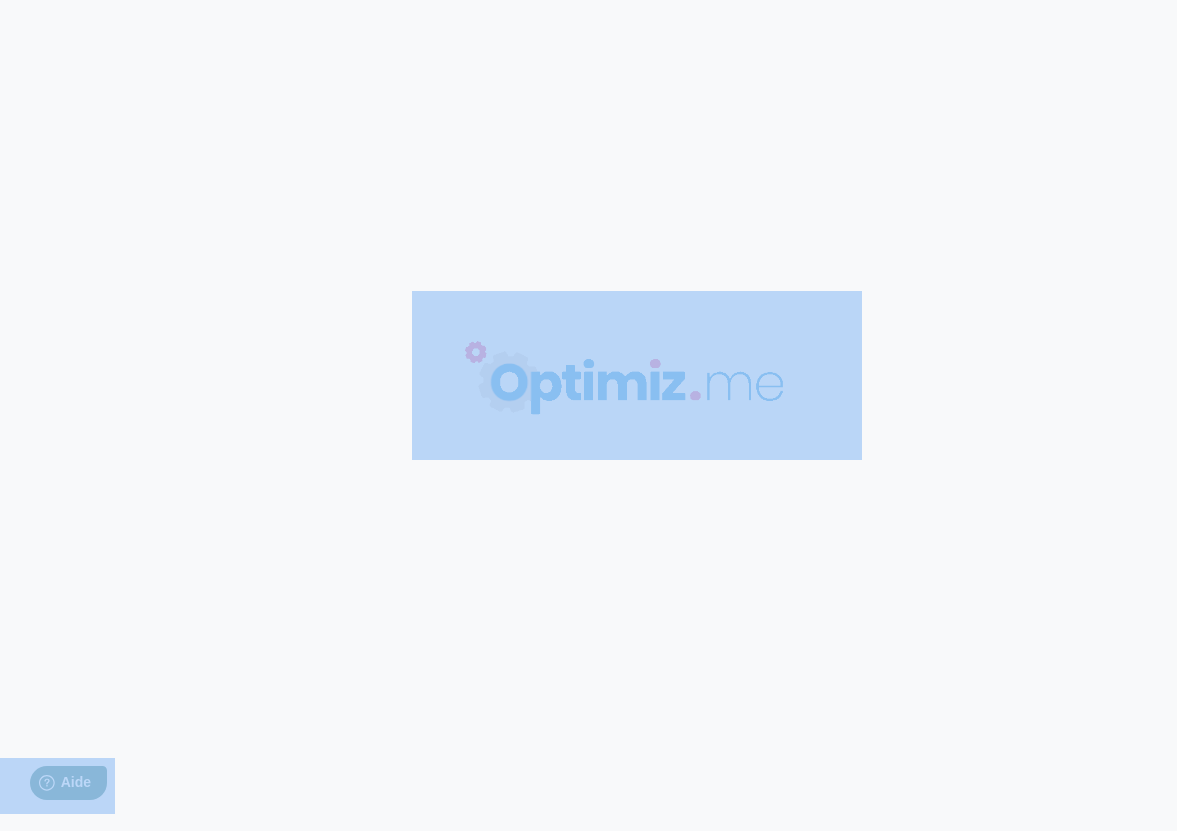 type on "Cours de surf Ados Hossegor" 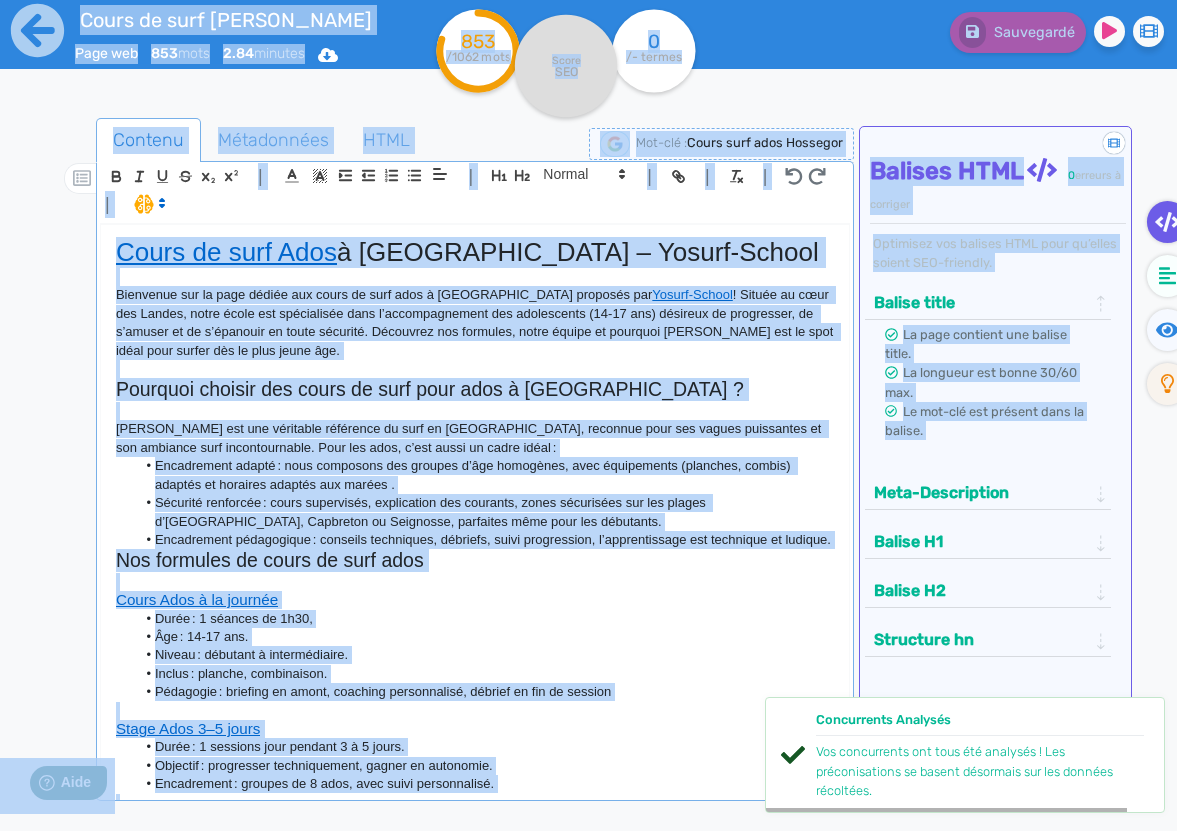 click on "Sécurité renforcée : cours supervisés, explication des courants, zones sécurisées sur les plages d’Hossegor, Capbreton ou Seignosse, parfaites même pour les débutants." 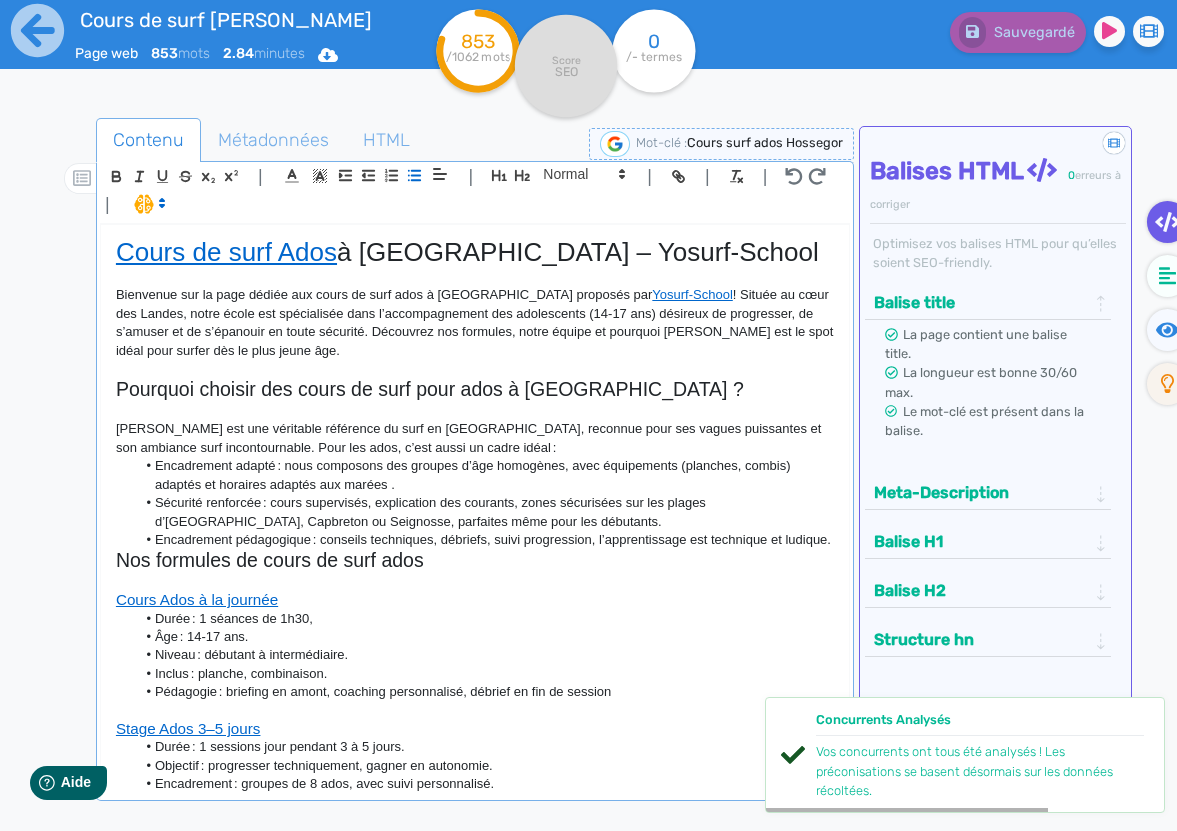 click on "Bienvenue sur la page dédiée aux cours de surf ados à Hossegor proposés par  Yosurf‑School  ! Située au cœur des Landes, notre école est spécialisée dans l’accompagnement des adolescents (14‑17 ans) désireux de progresser, de s’amuser et de s’épanouir en toute sécurité. Découvrez nos formules, notre équipe et pourquoi Hossegor est le spot idéal pour surfer dès le plus jeune âge." 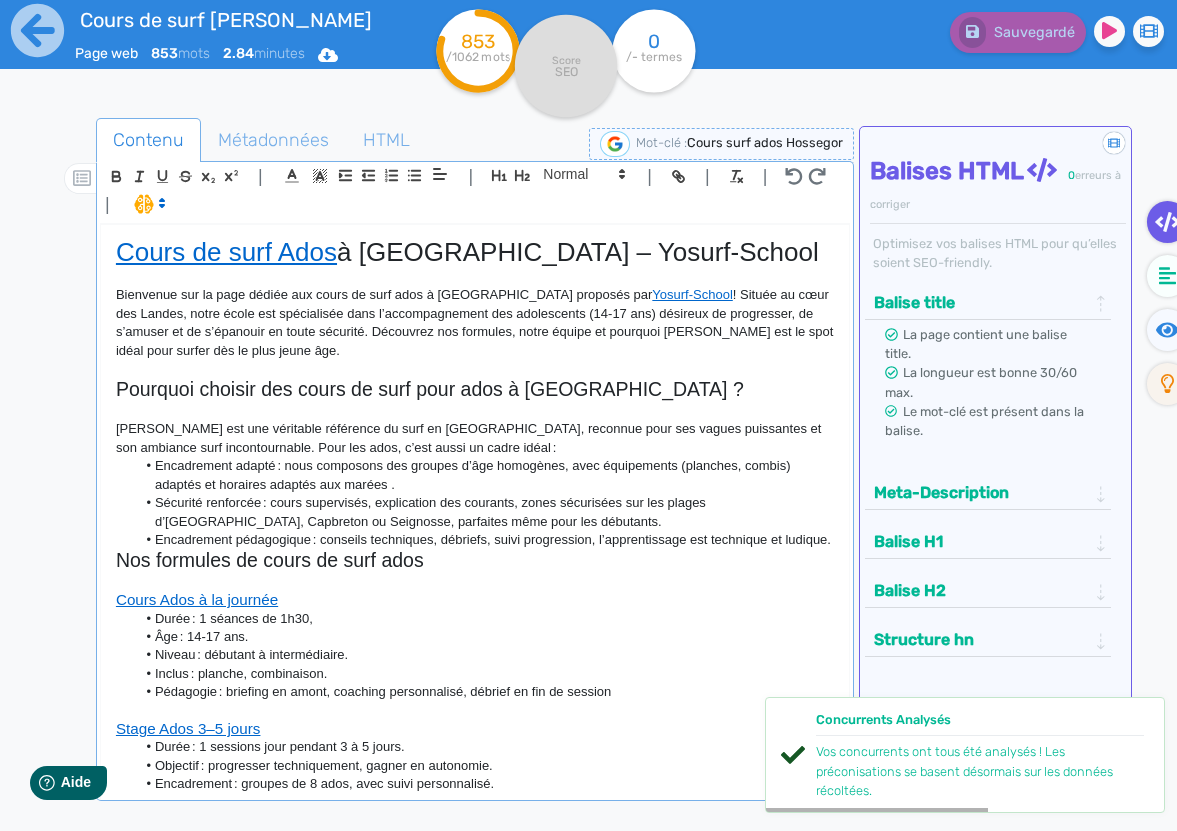 type 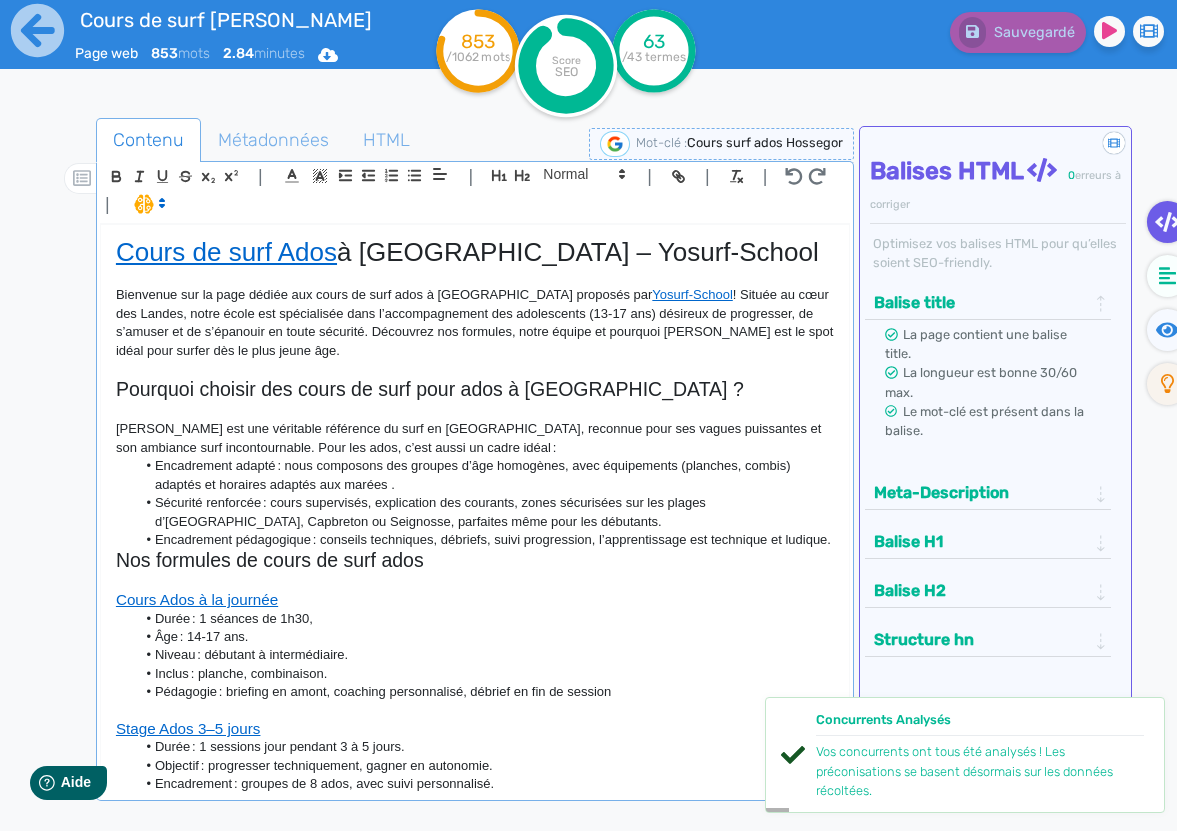 click on "Âge : 14‑17 ans." 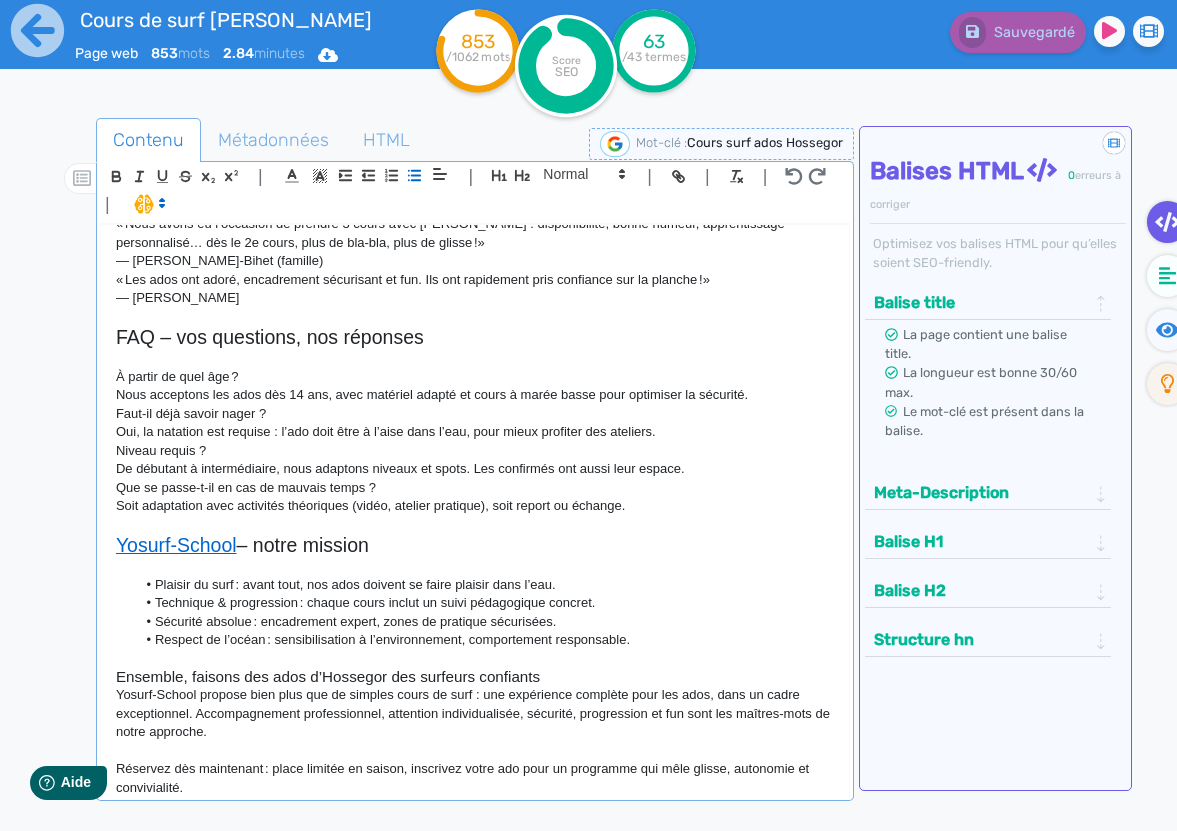 scroll, scrollTop: 1670, scrollLeft: 0, axis: vertical 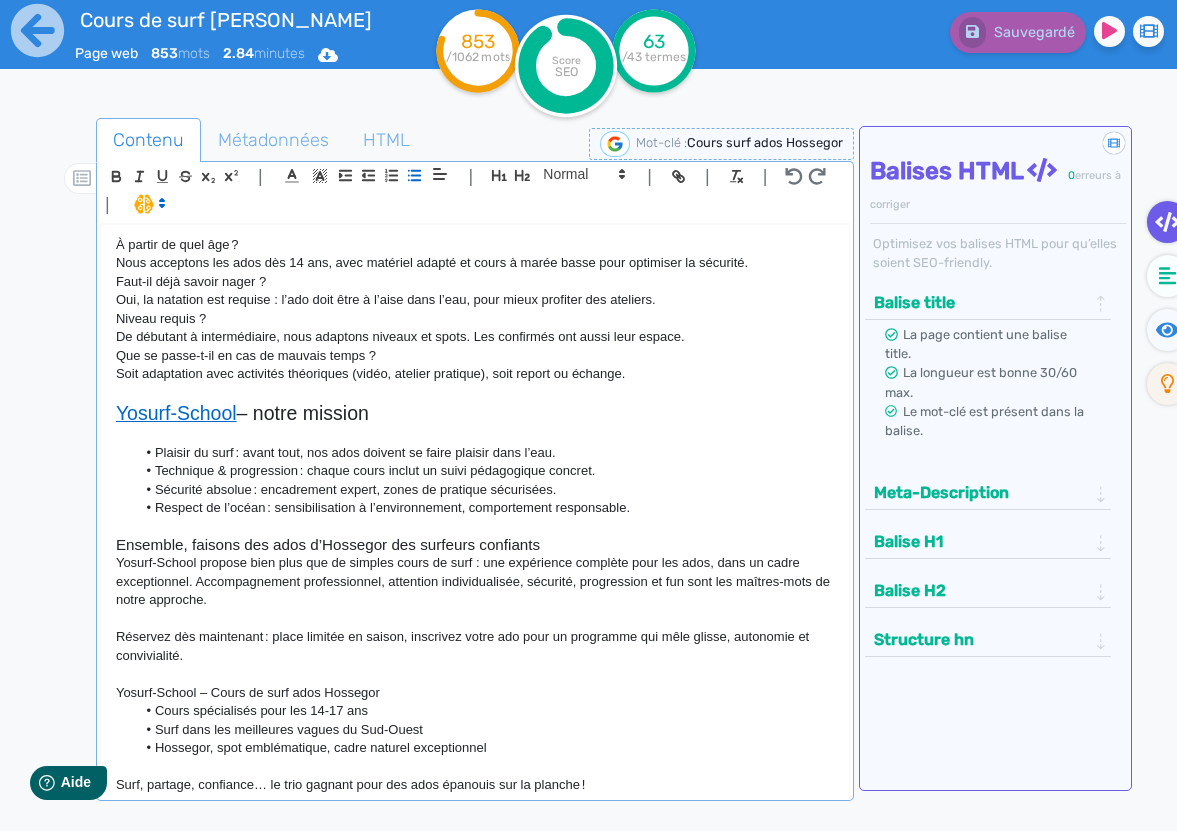 click on "Cours spécialisés pour les 14‑17 ans" 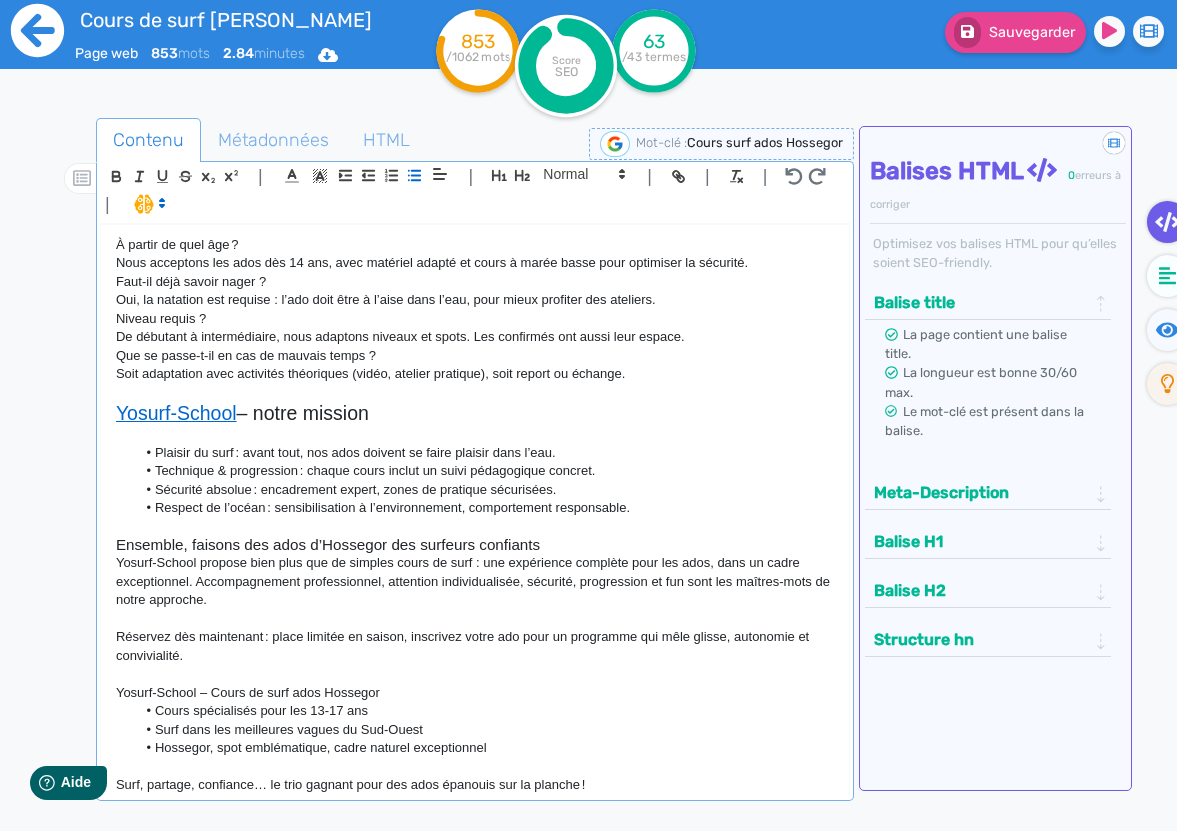 click 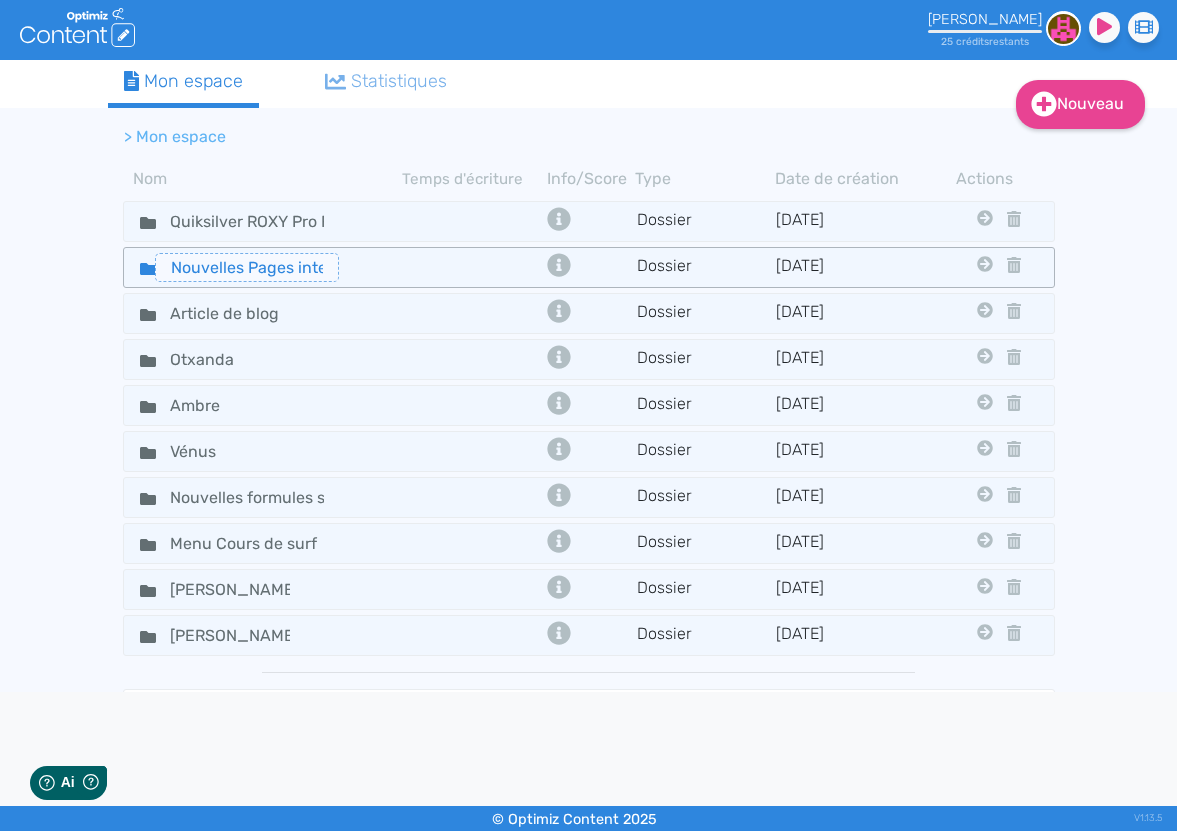 scroll, scrollTop: 0, scrollLeft: 0, axis: both 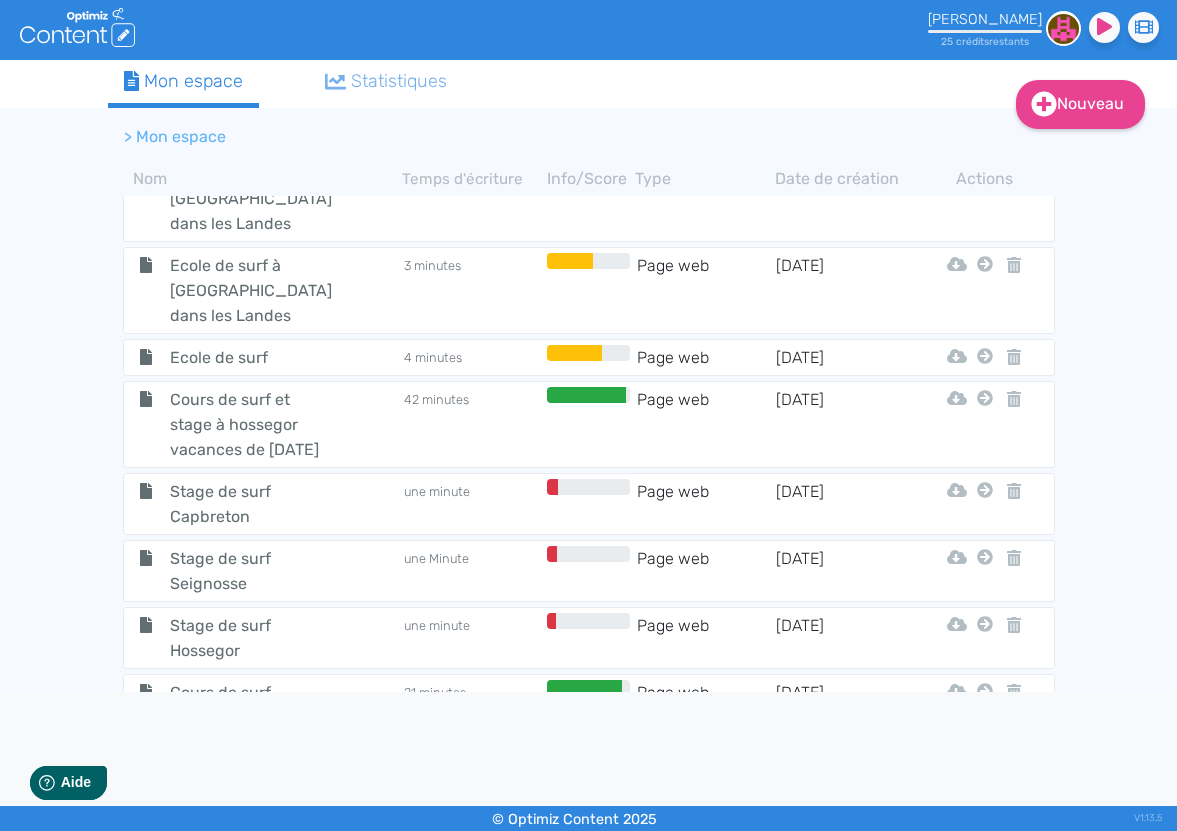 click on "Cours de surf Ados Capbreton" 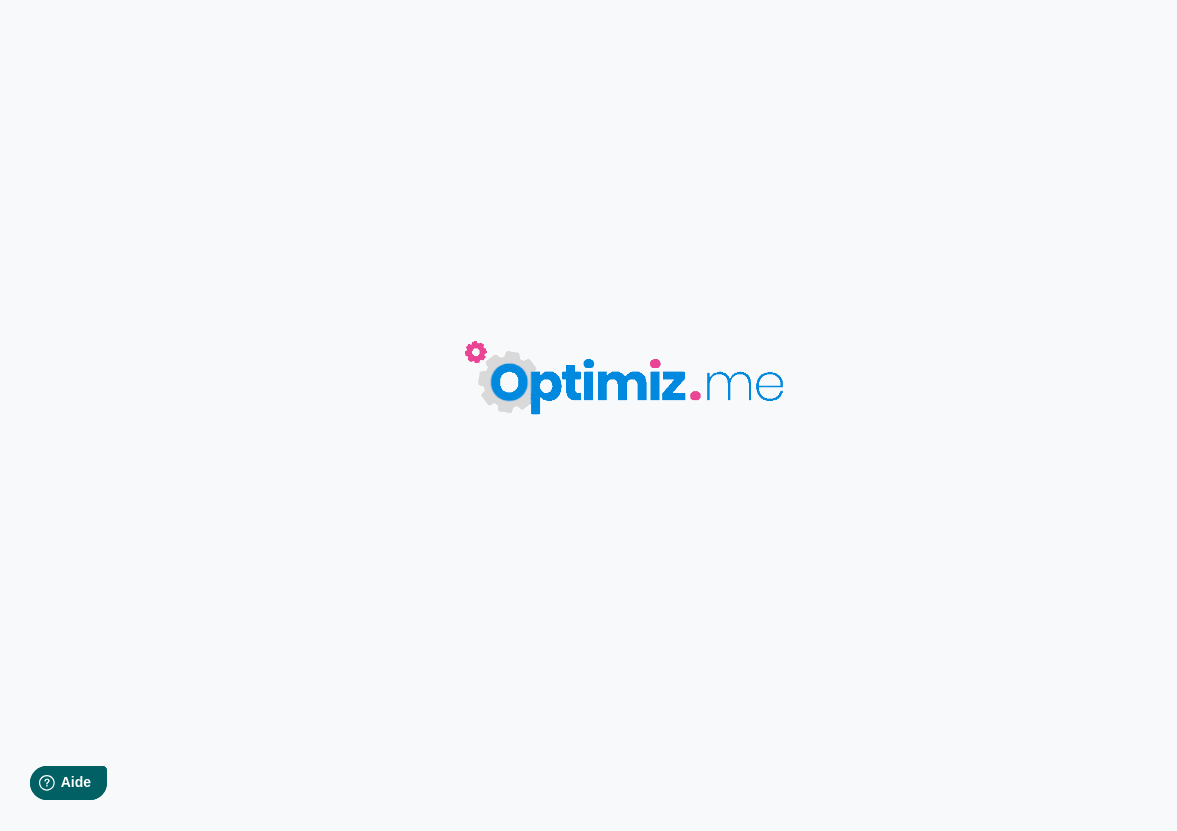type on "Cours de surf Ados Capbreton" 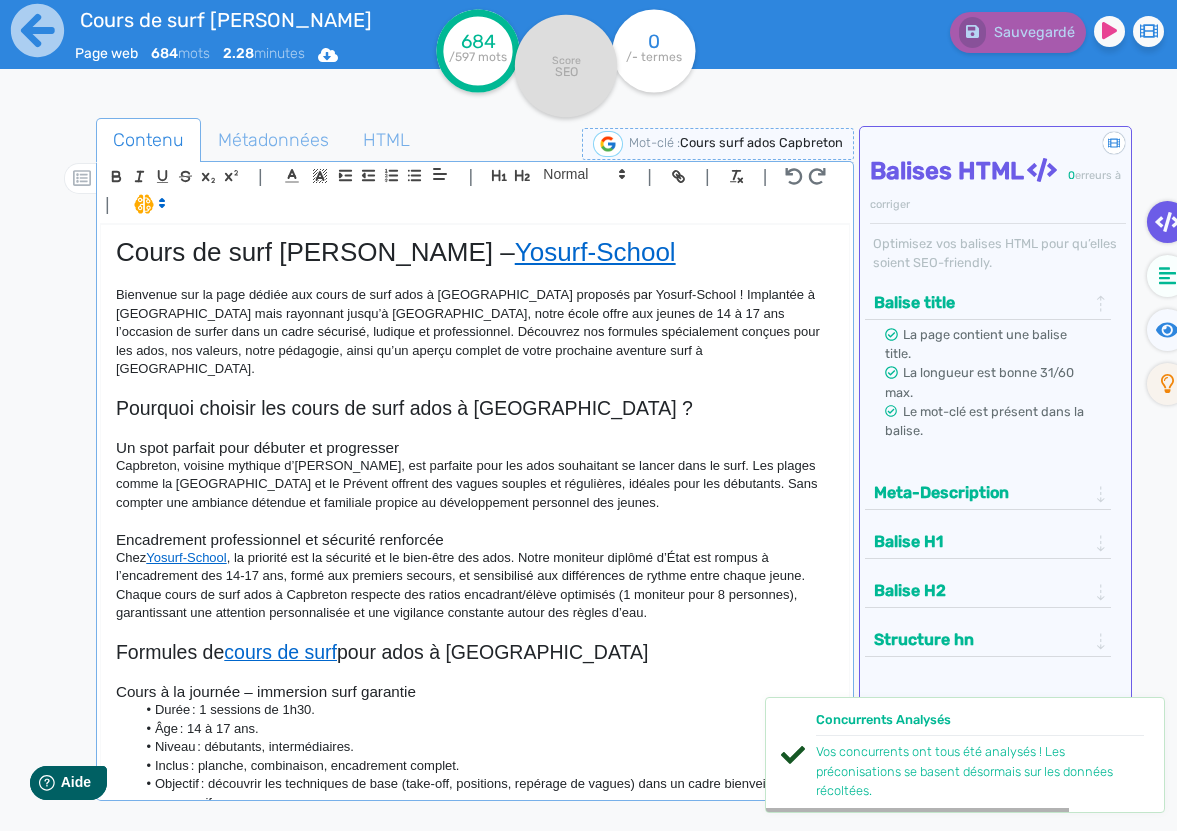 click on "Chez  Yosurf‑School , la priorité est la sécurité et le bien-être des ados. Notre moniteur diplômé d’État est rompus à l’encadrement des 14‑17 ans, formé aux premiers secours, et sensibilisé aux différences de rythme entre chaque jeune. Chaque cours de surf ados à Capbreton respecte des ratios encadrant/élève optimisés (1 moniteur pour 8 personnes), garantissant une attention personnalisée et une vigilance constante autour des règles d’eau." 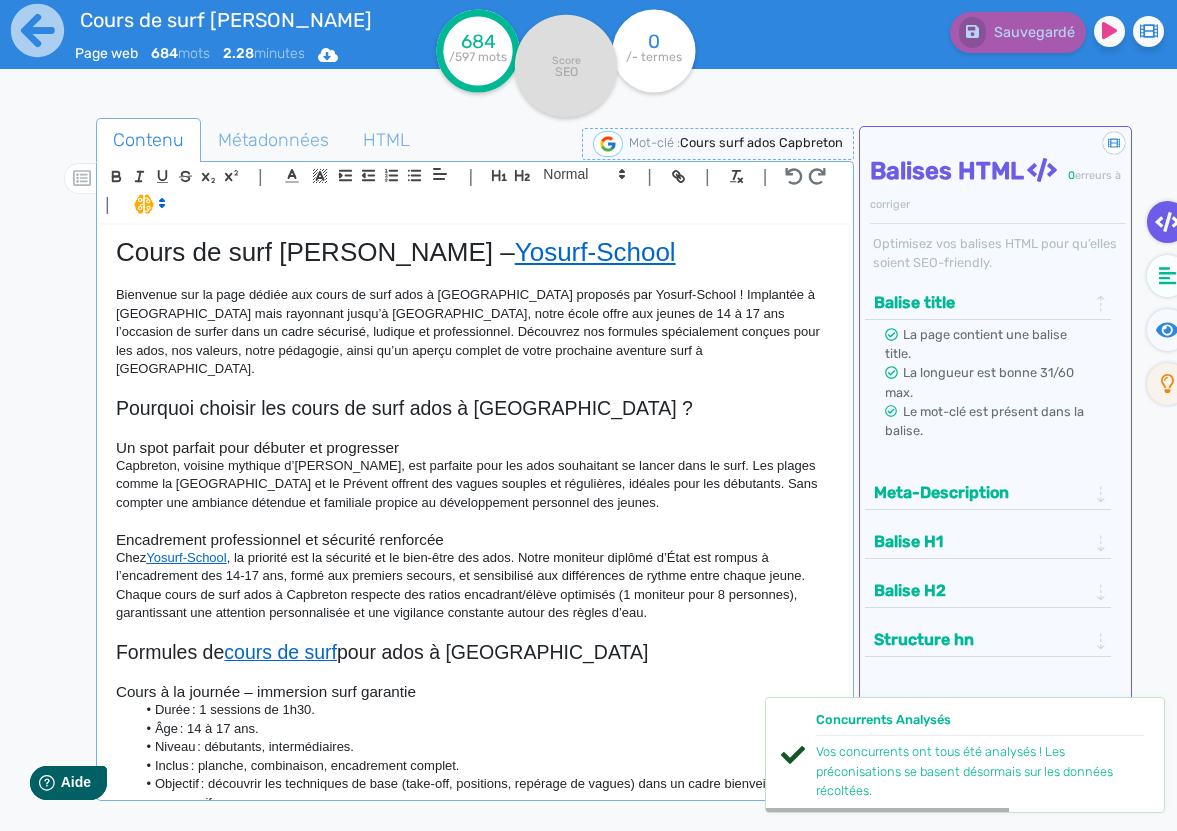 type 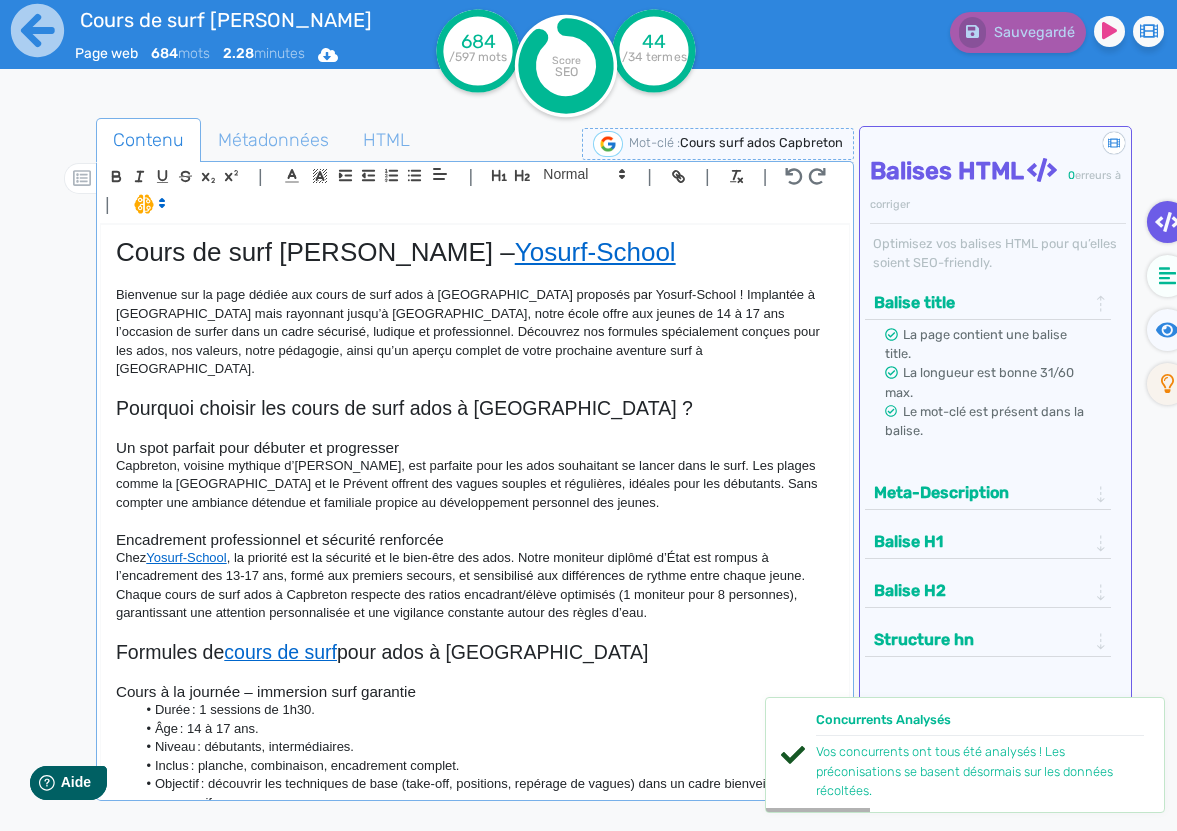 click on "Âge : 14 à 17 ans." 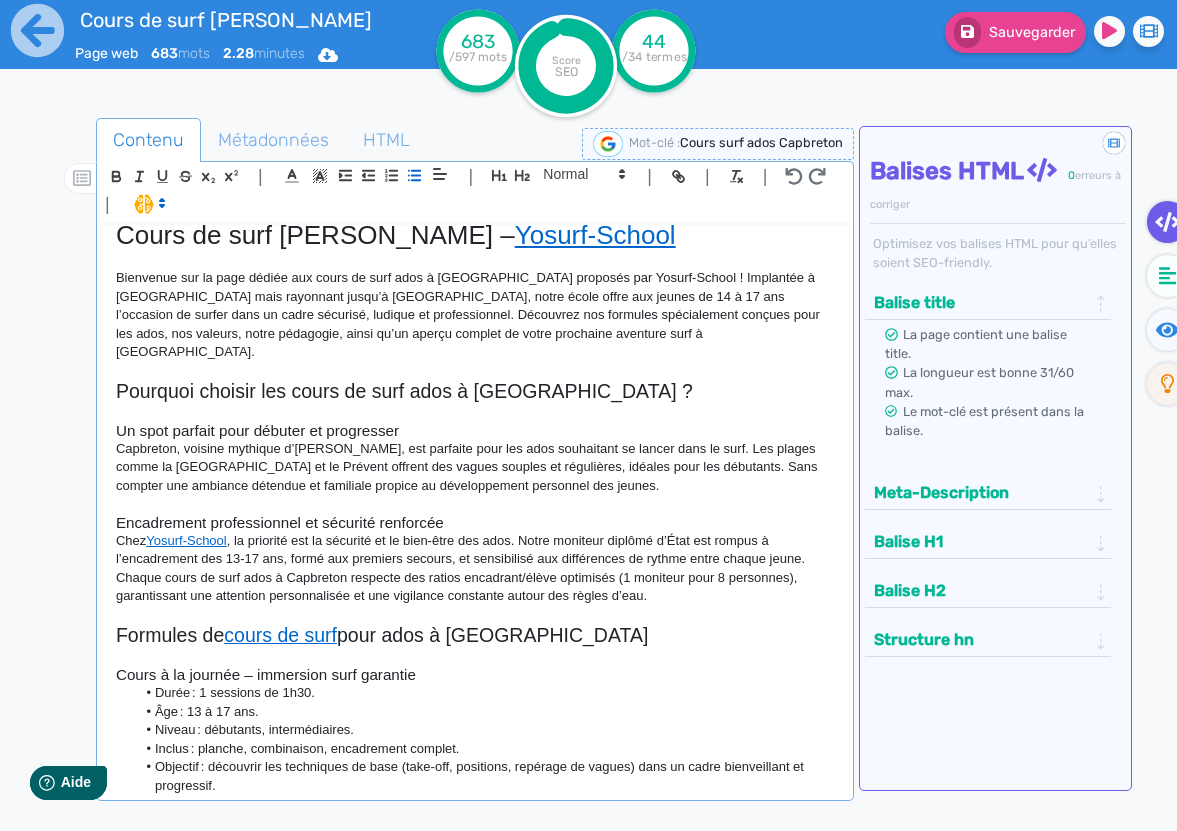 scroll, scrollTop: 21, scrollLeft: 0, axis: vertical 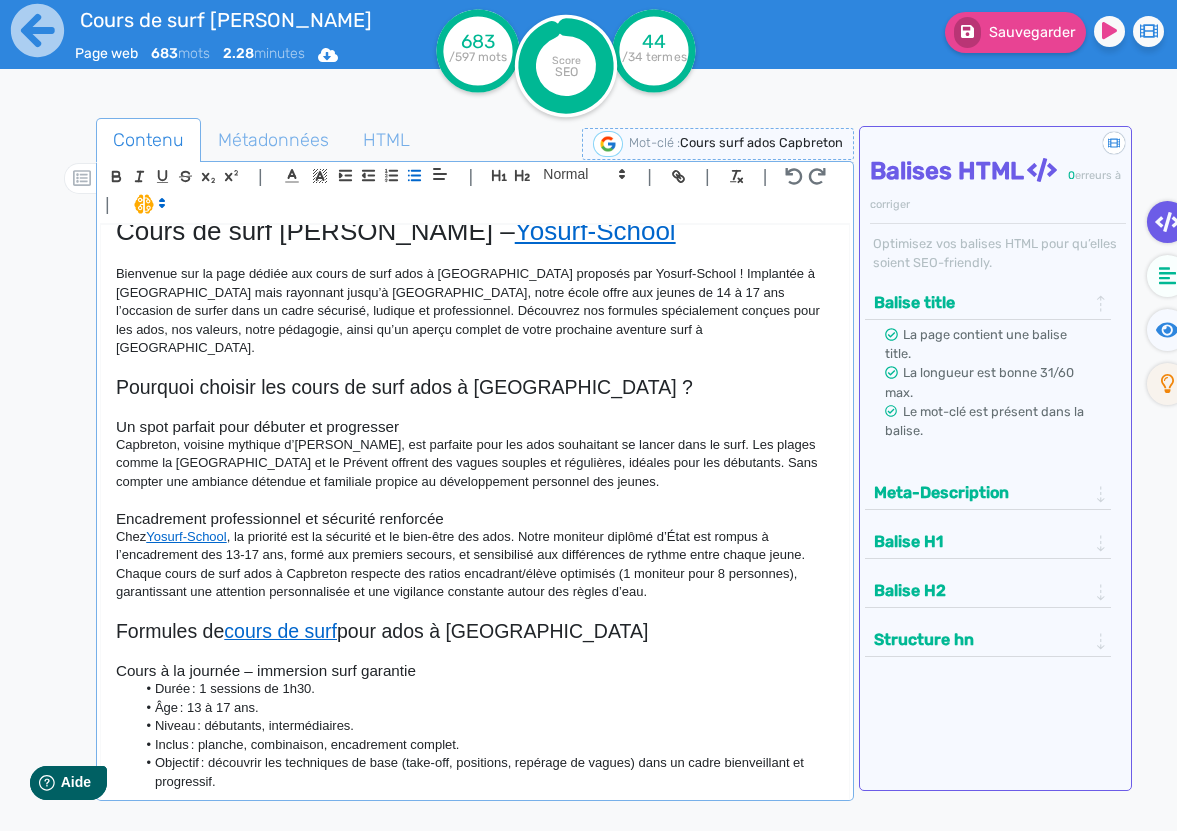 click on "Bienvenue sur la page dédiée aux cours de surf ados à Capbreton proposés par Yosurf‑School ! Implantée à Hossegor mais rayonnant jusqu’à Capbreton, notre école offre aux jeunes de 14 à 17 ans l’occasion de surfer dans un cadre sécurisé, ludique et professionnel. Découvrez nos formules spécialement conçues pour les ados, nos valeurs, notre pédagogie, ainsi qu’un aperçu complet de votre prochaine aventure surf à Capbreton." 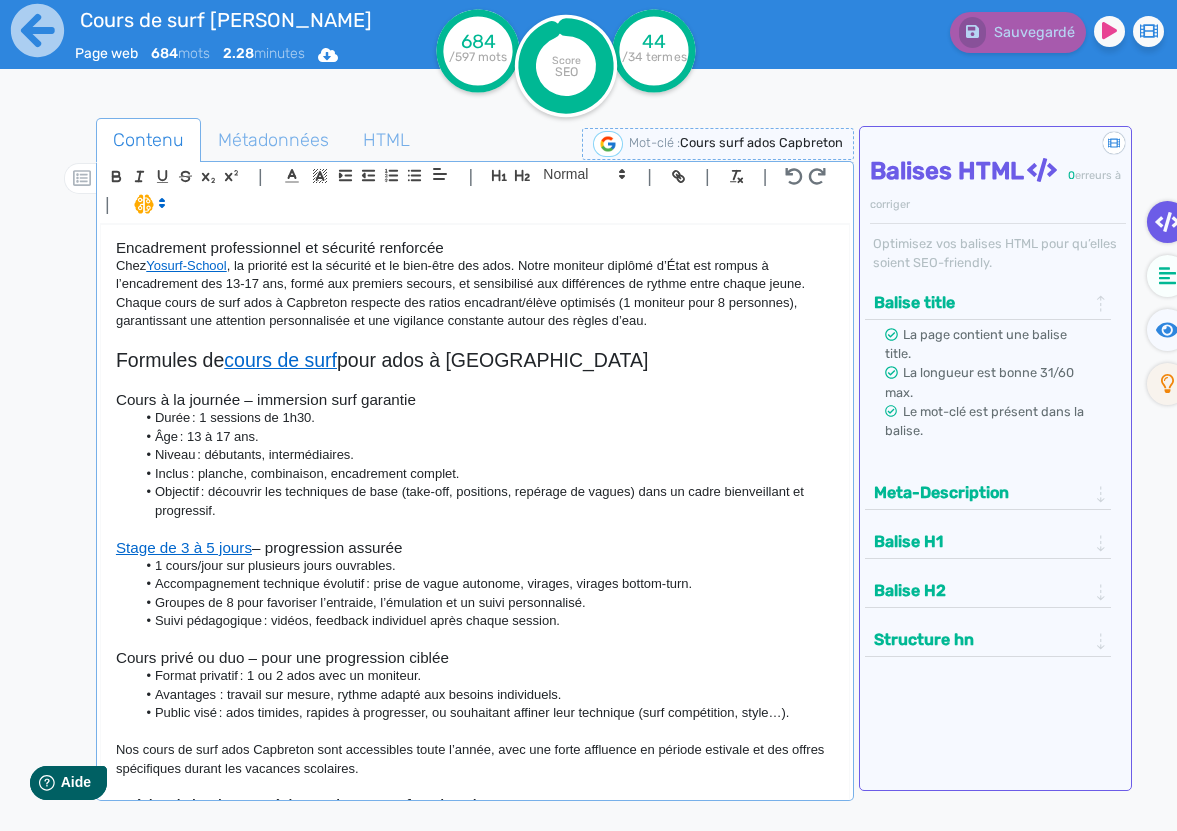 scroll, scrollTop: 0, scrollLeft: 0, axis: both 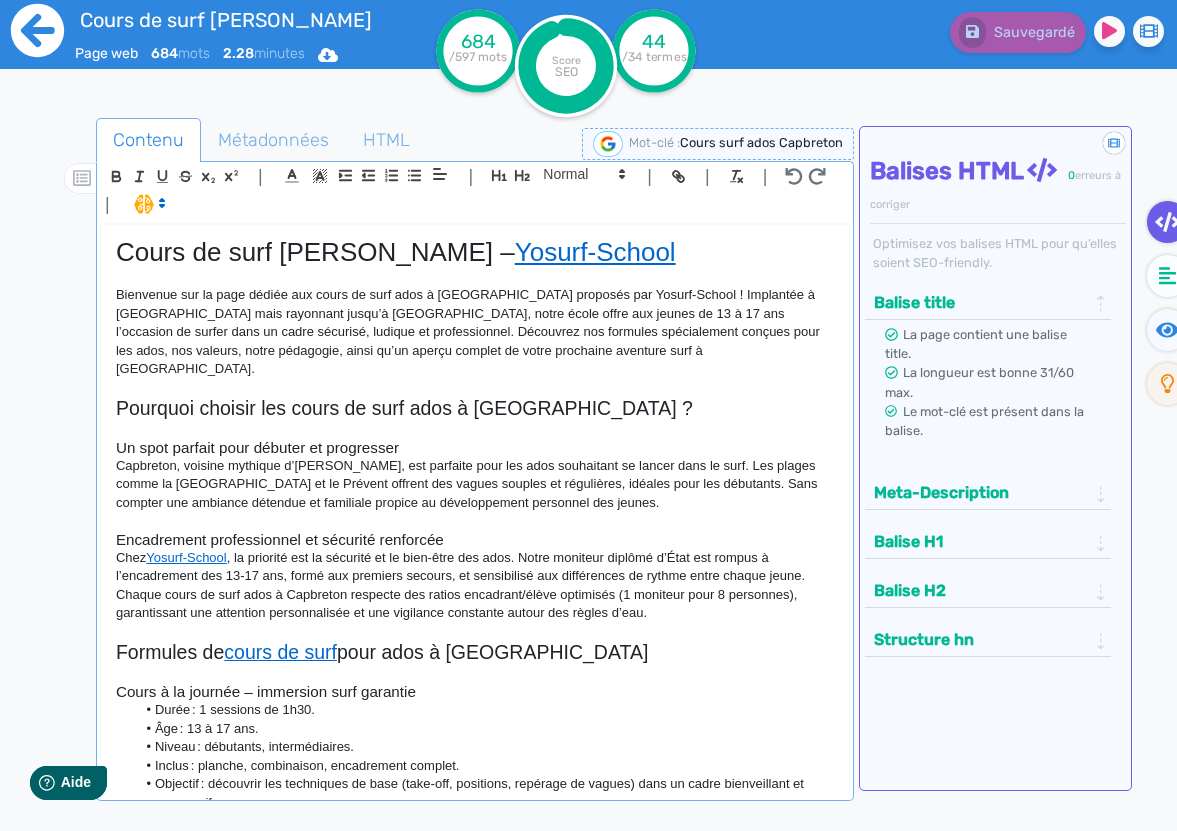 click 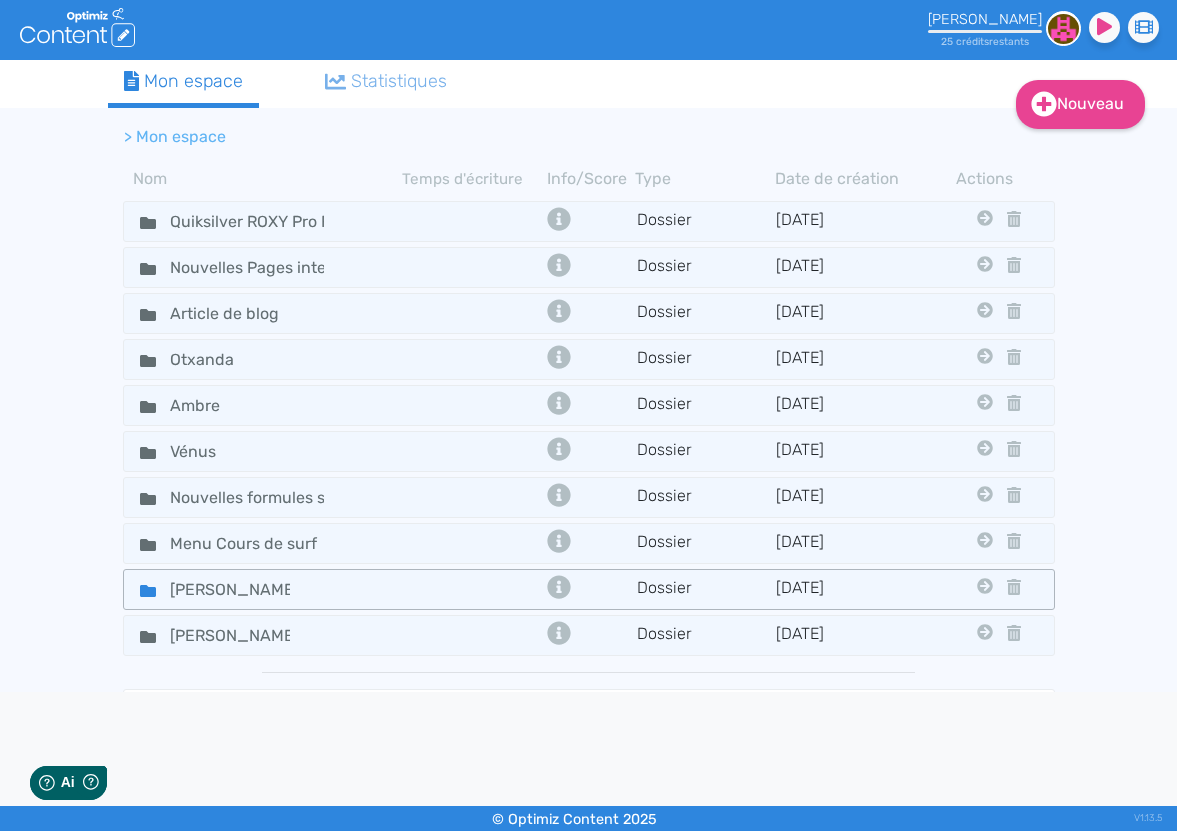 scroll, scrollTop: 0, scrollLeft: 0, axis: both 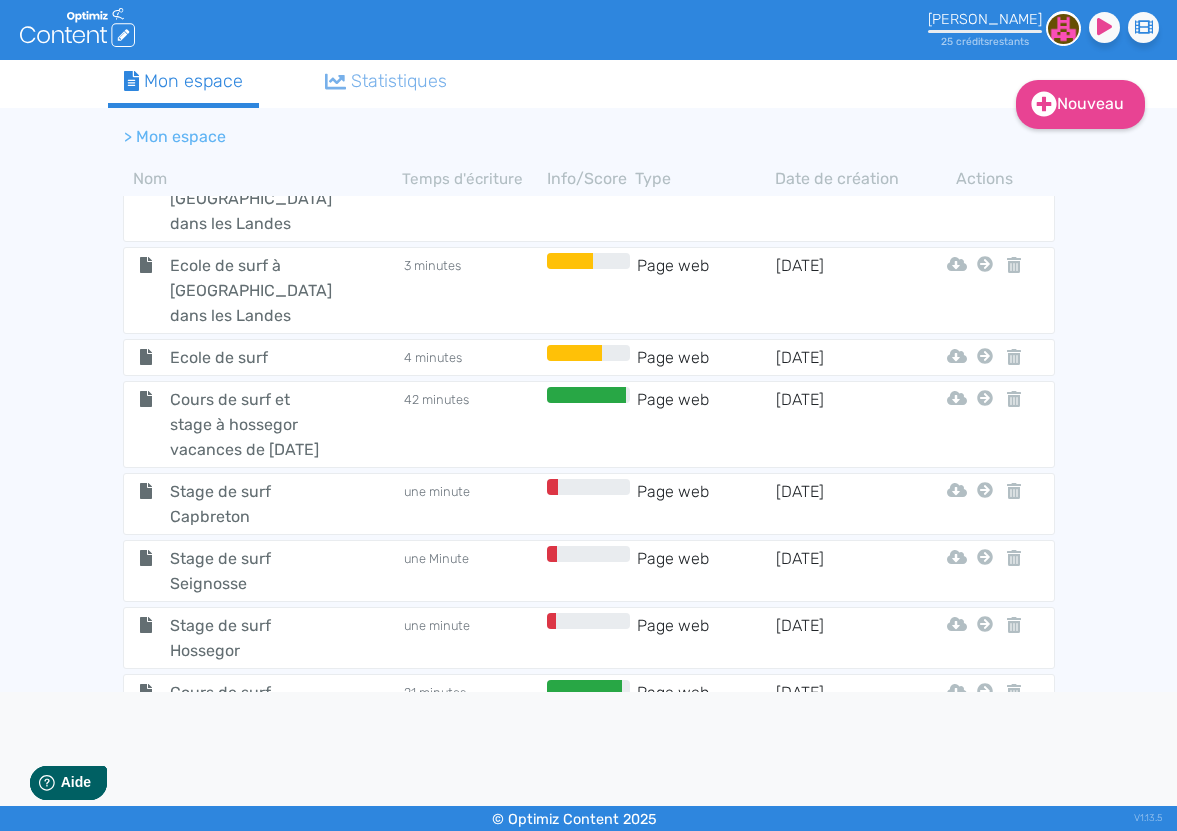 click on "Cours de surf ados Seignosse" 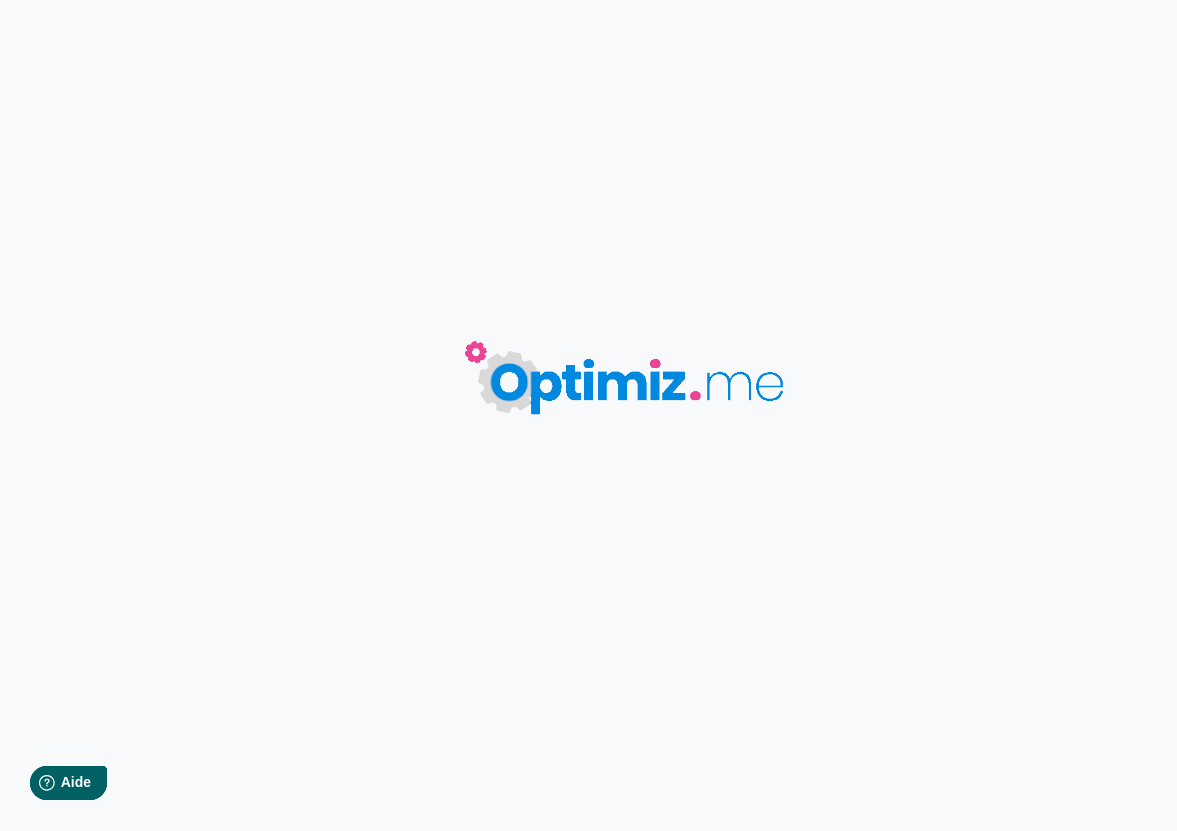 type on "Cours de surf ados Seignosse" 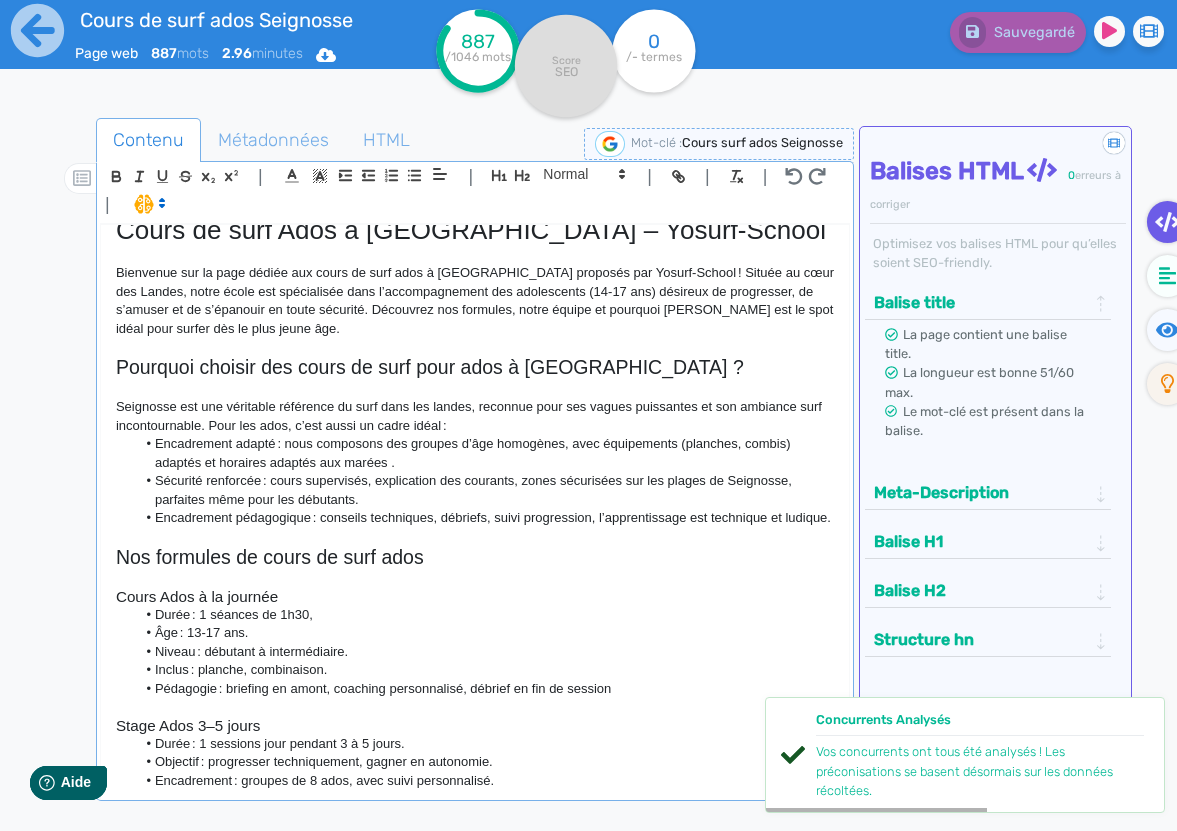 scroll, scrollTop: 44, scrollLeft: 0, axis: vertical 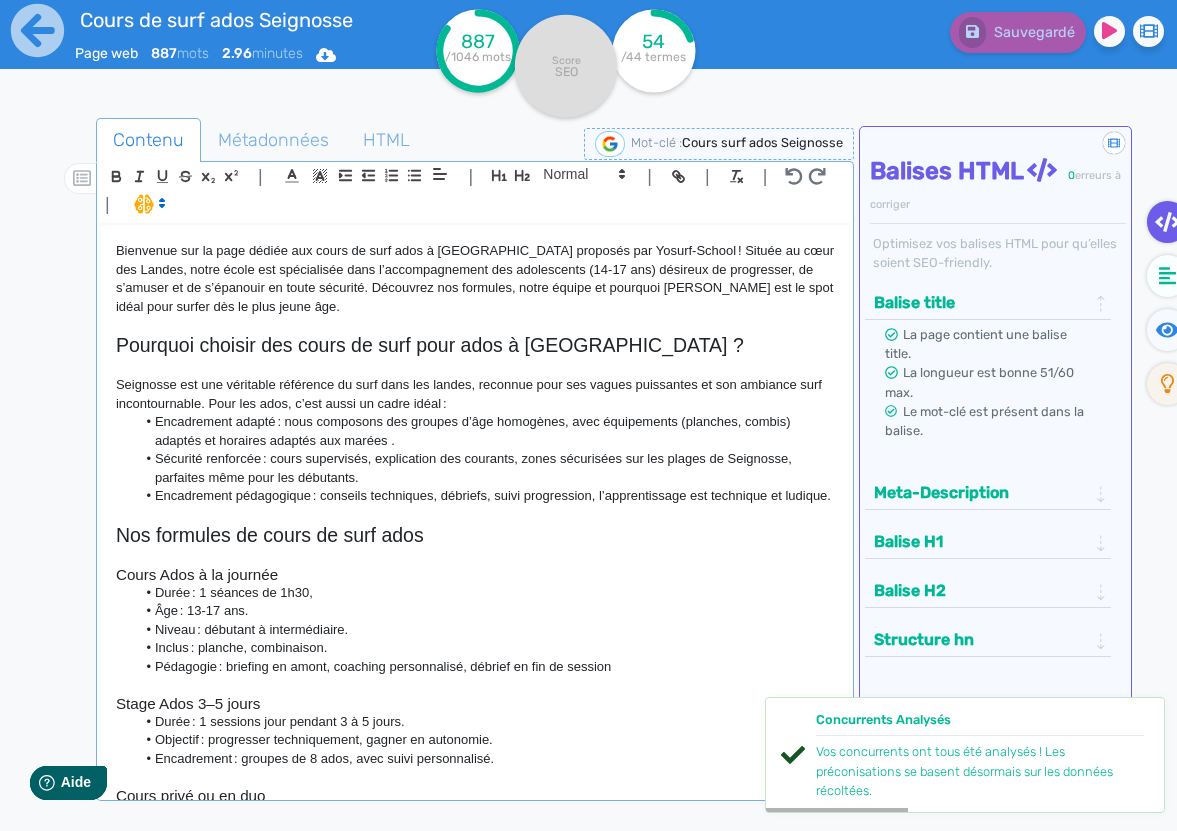 click on "Bienvenue sur la page dédiée aux cours de surf ados à Seignosse proposés par Yosurf‑School ! Située au cœur des Landes, notre école est spécialisée dans l’accompagnement des adolescents (14‑17 ans) désireux de progresser, de s’amuser et de s’épanouir en toute sécurité. Découvrez nos formules, notre équipe et pourquoi Hossegor est le spot idéal pour surfer dès le plus jeune âge." 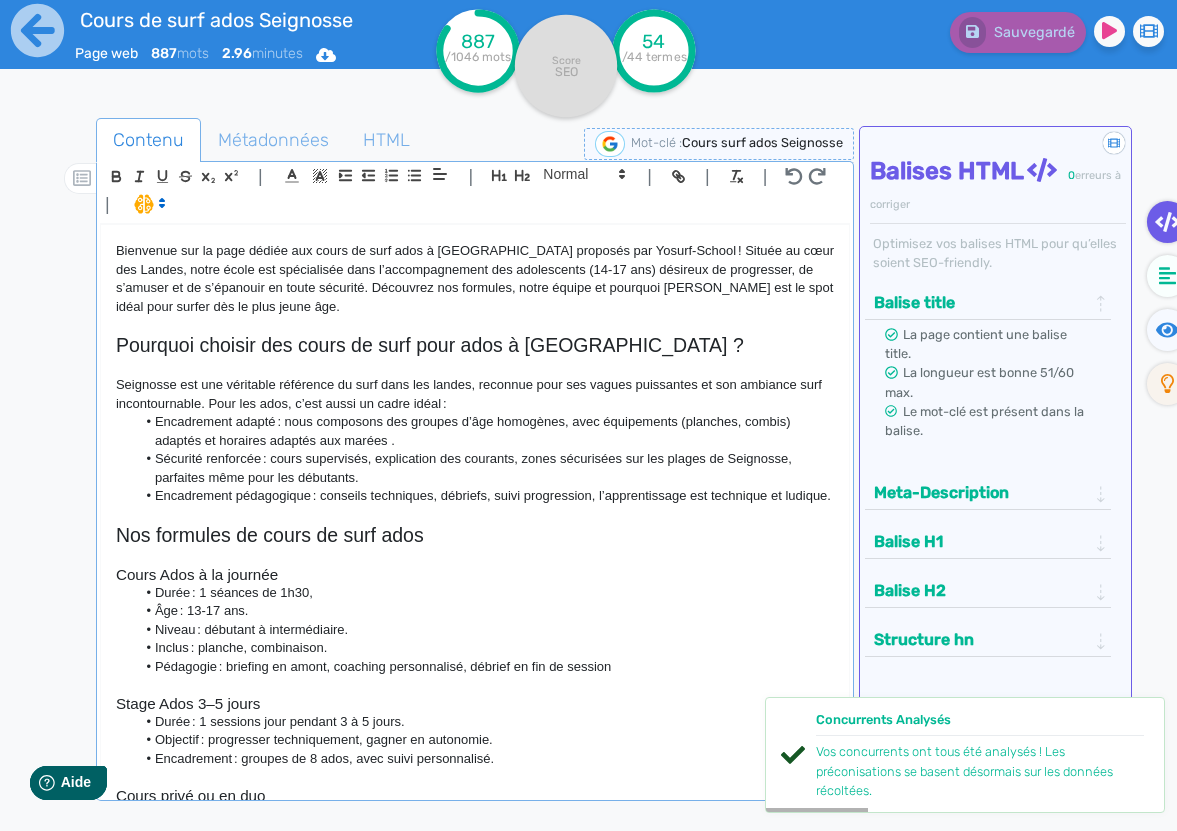 type 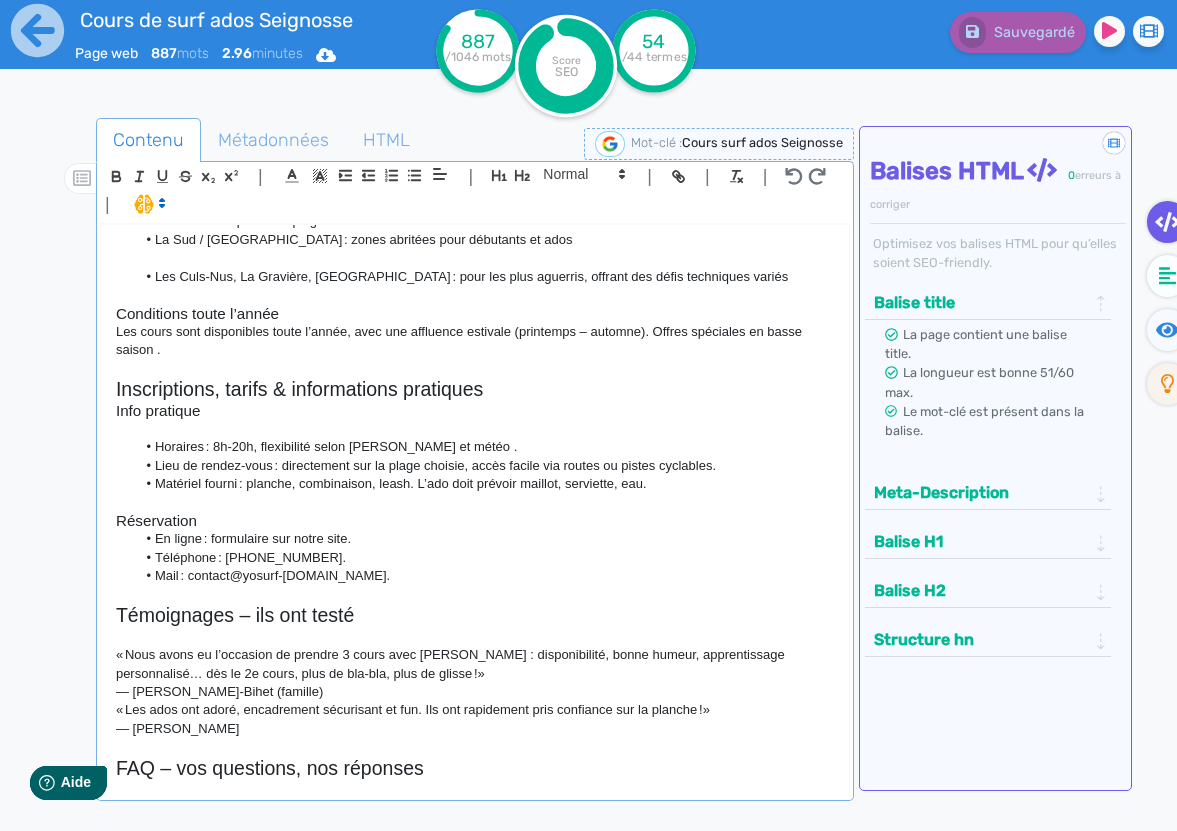 scroll, scrollTop: 1169, scrollLeft: 0, axis: vertical 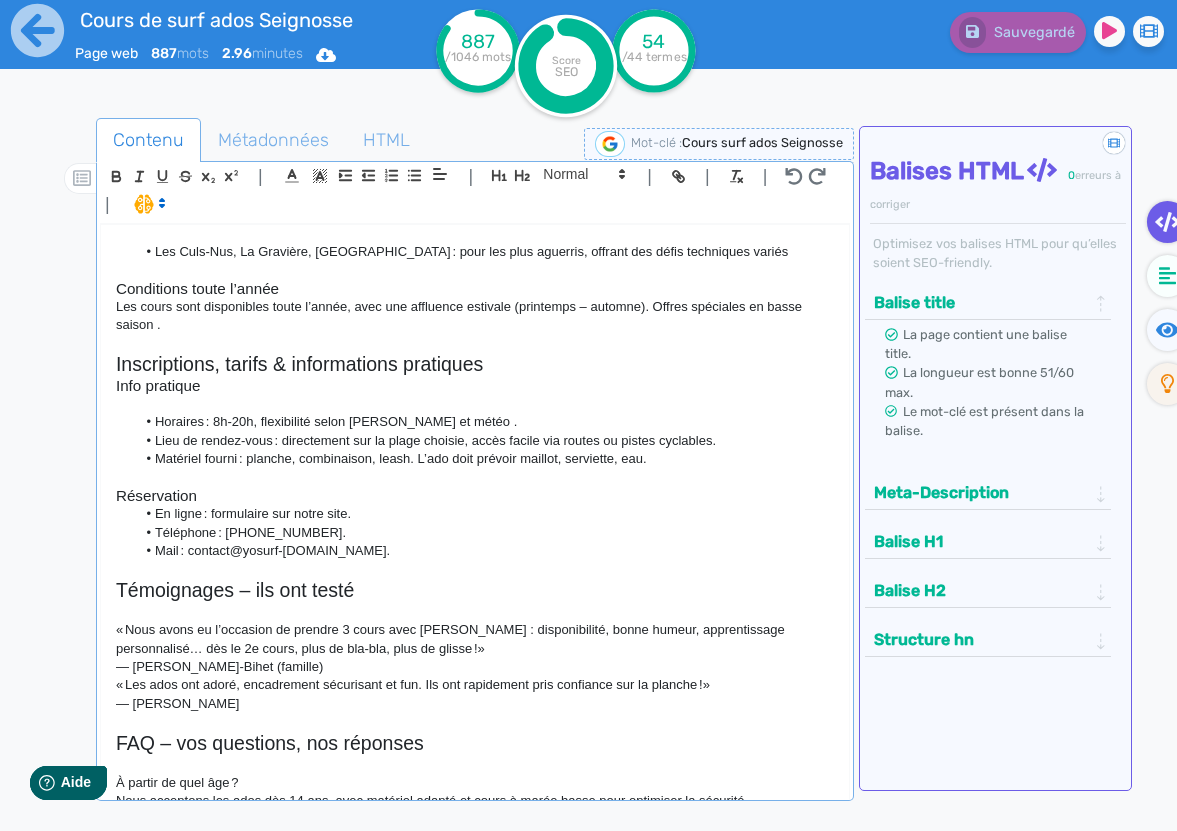 click on "« Nous avons eu l’occasion de prendre 3 cours avec Yohaan : disponibilité, bonne humeur, apprentissage personnalisé… dès le 2e cours, plus de bla‑bla, plus de glisse !»" 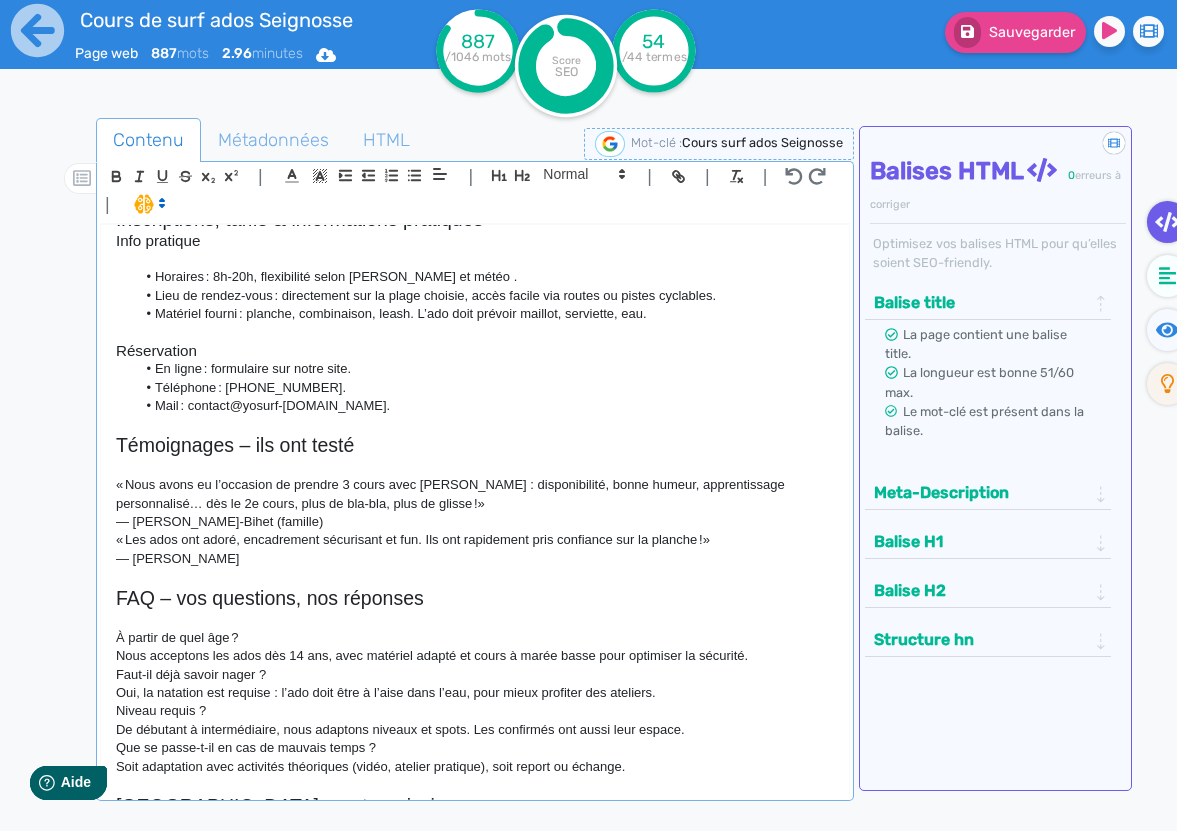 scroll, scrollTop: 1505, scrollLeft: 0, axis: vertical 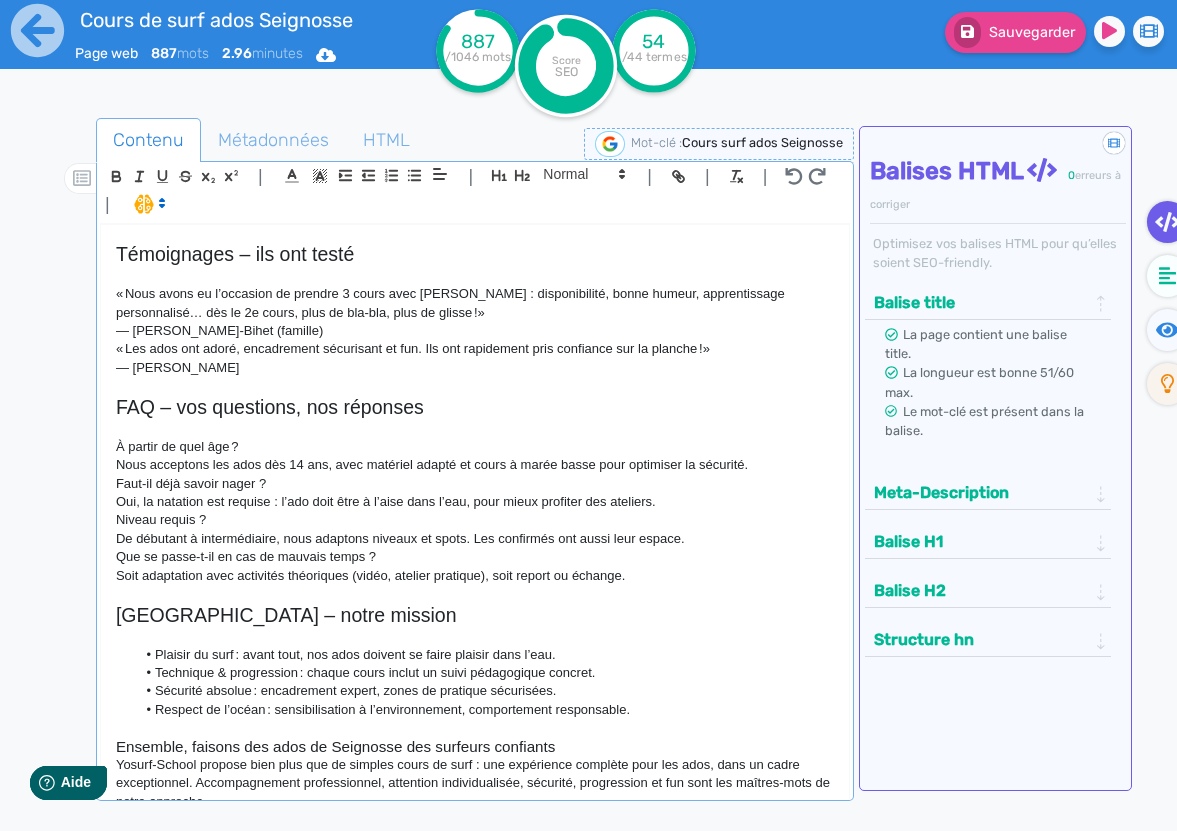 click on "Nous acceptons les ados dès 14 ans, avec matériel adapté et cours à marée basse pour optimiser la sécurité." 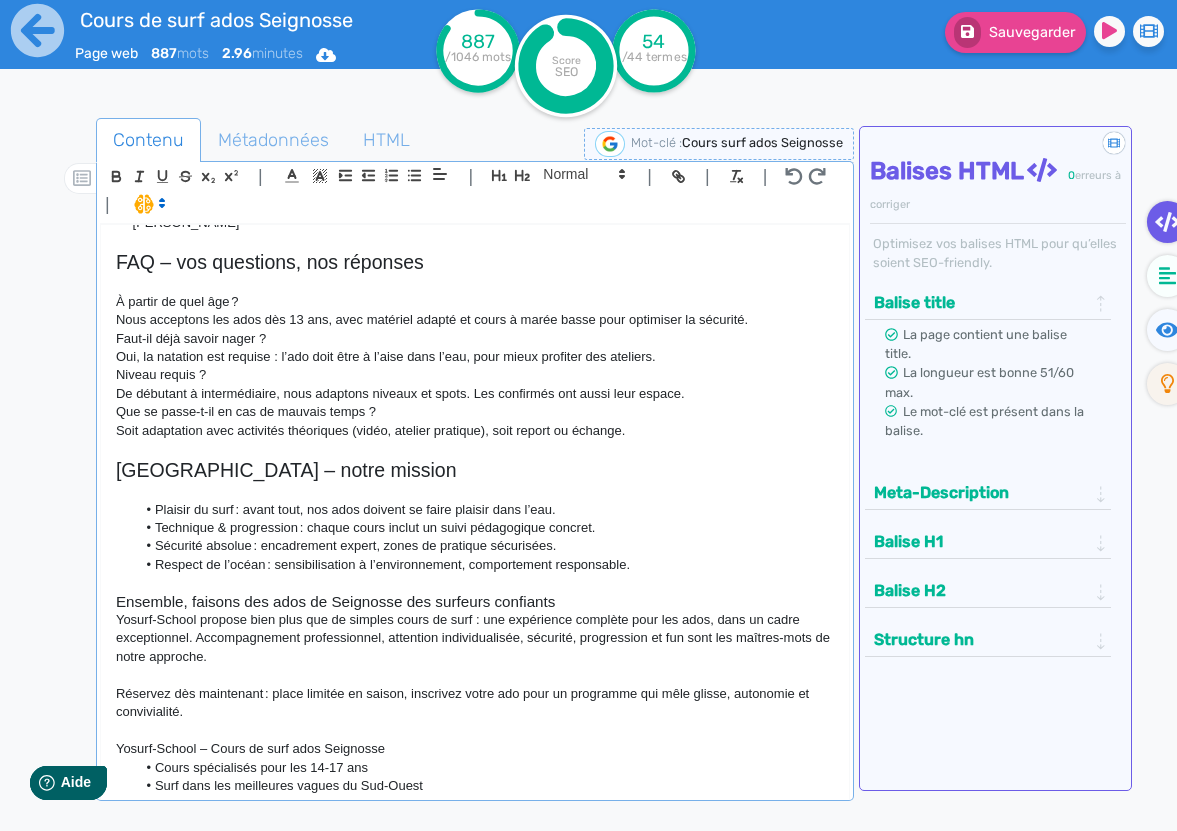 scroll, scrollTop: 1725, scrollLeft: 0, axis: vertical 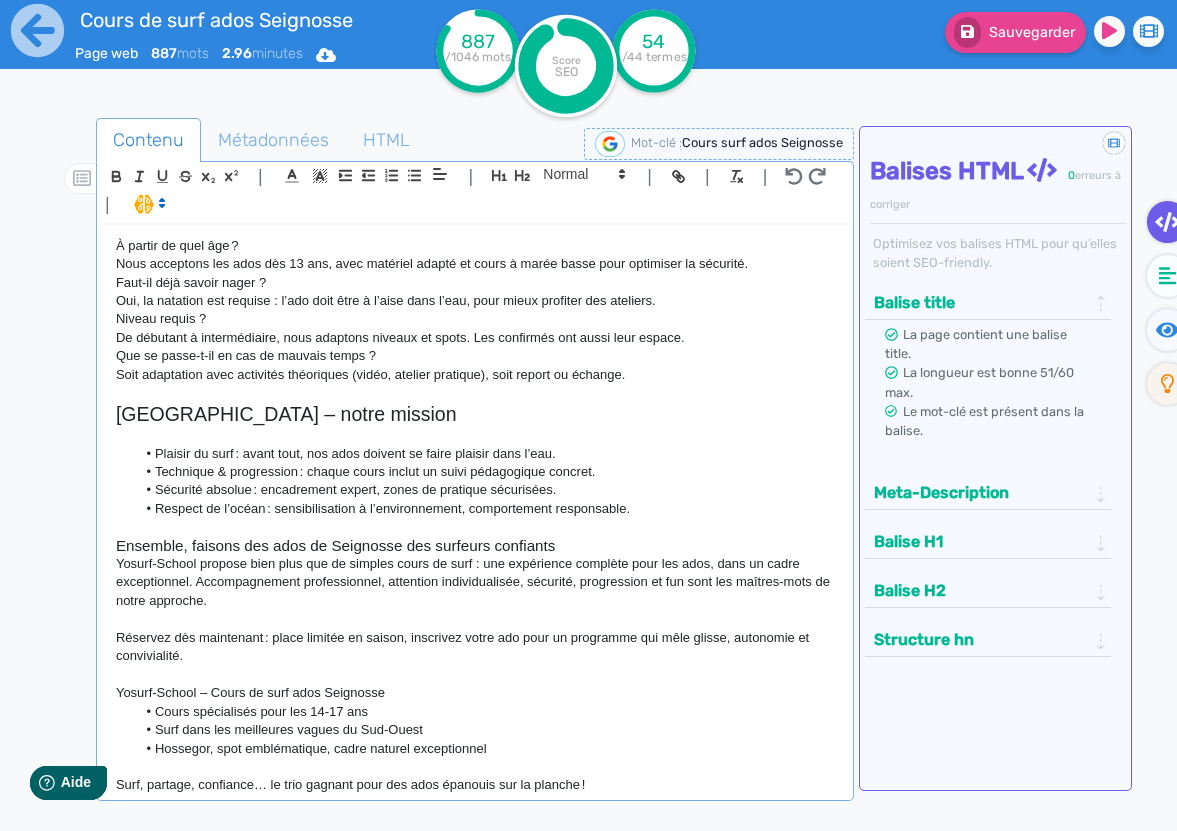 click on "Cours spécialisés pour les 14‑17 ans" 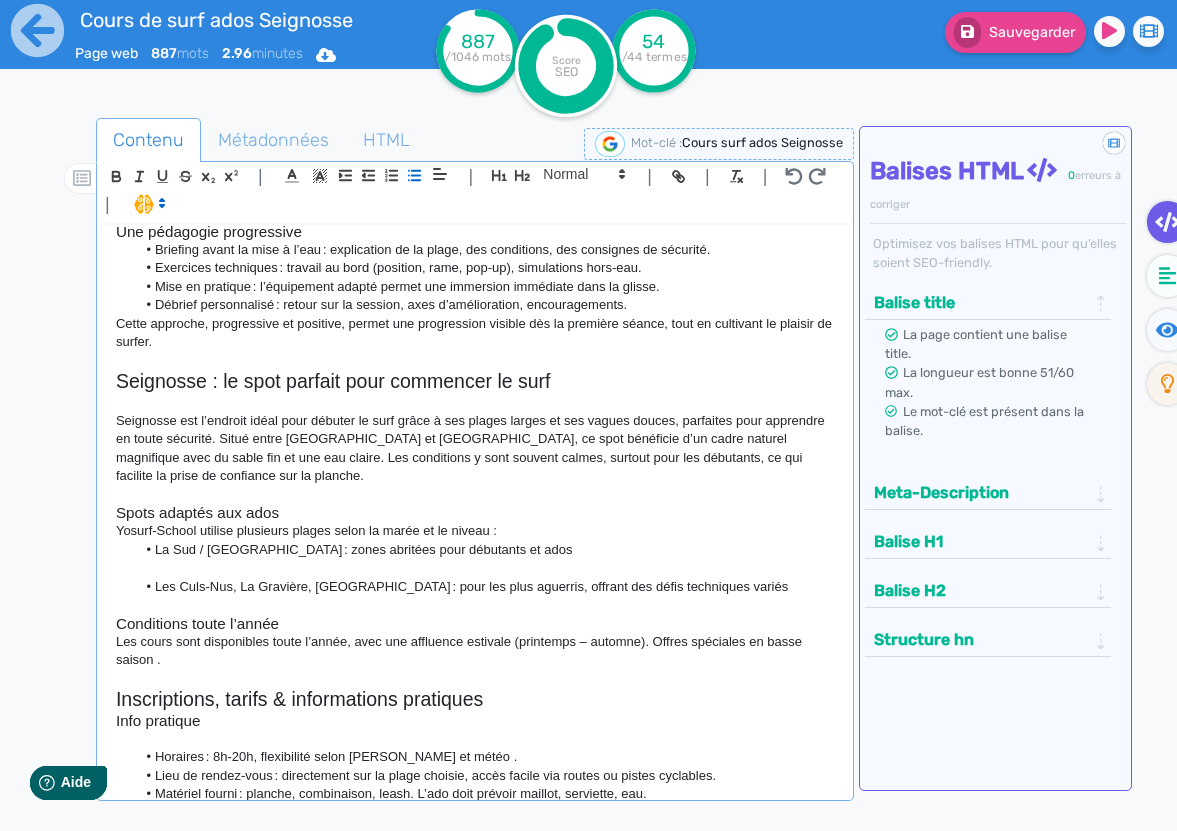 scroll, scrollTop: 0, scrollLeft: 0, axis: both 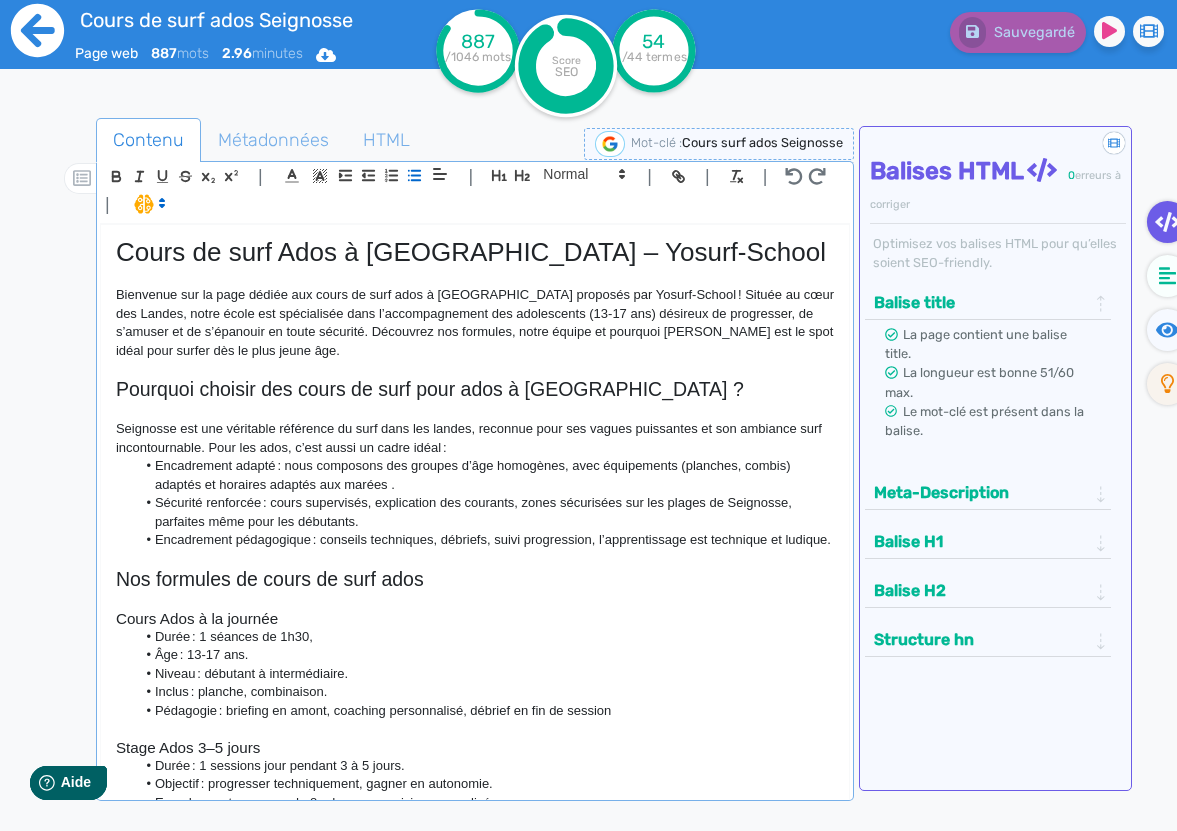 click 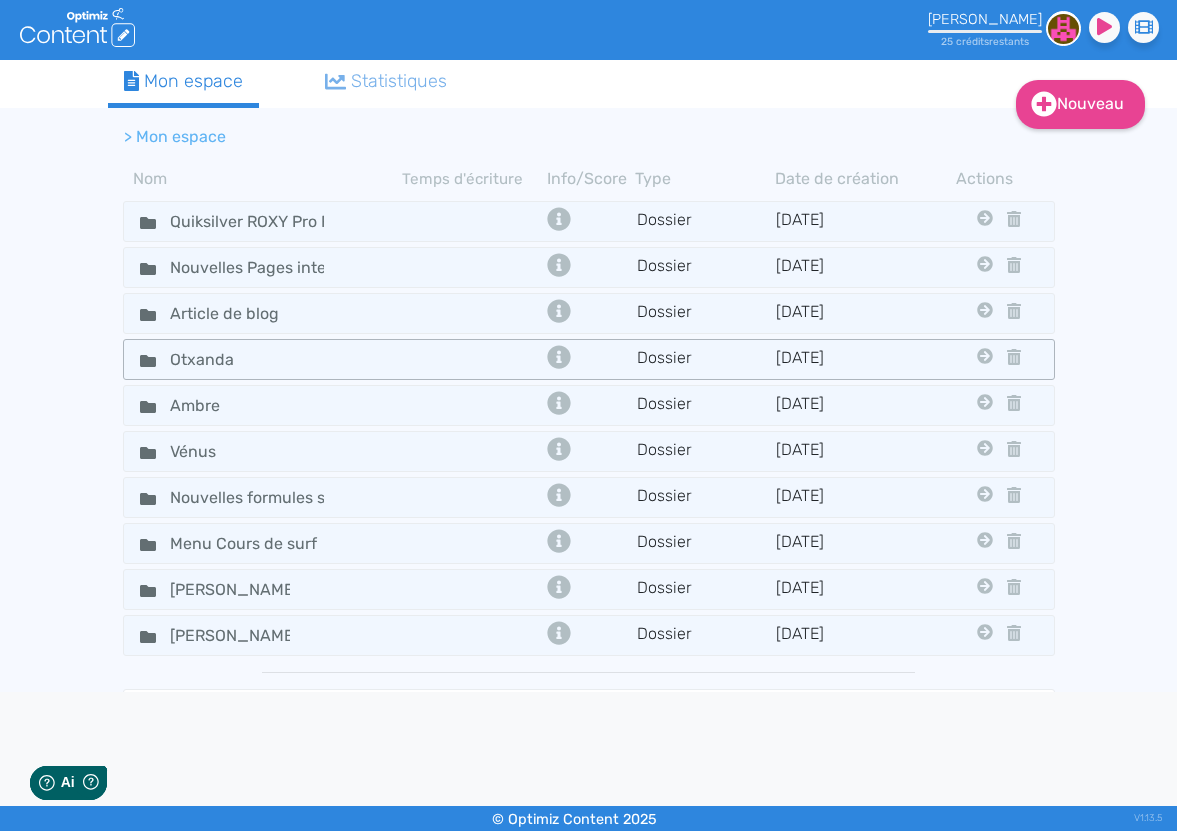 scroll, scrollTop: 0, scrollLeft: 0, axis: both 